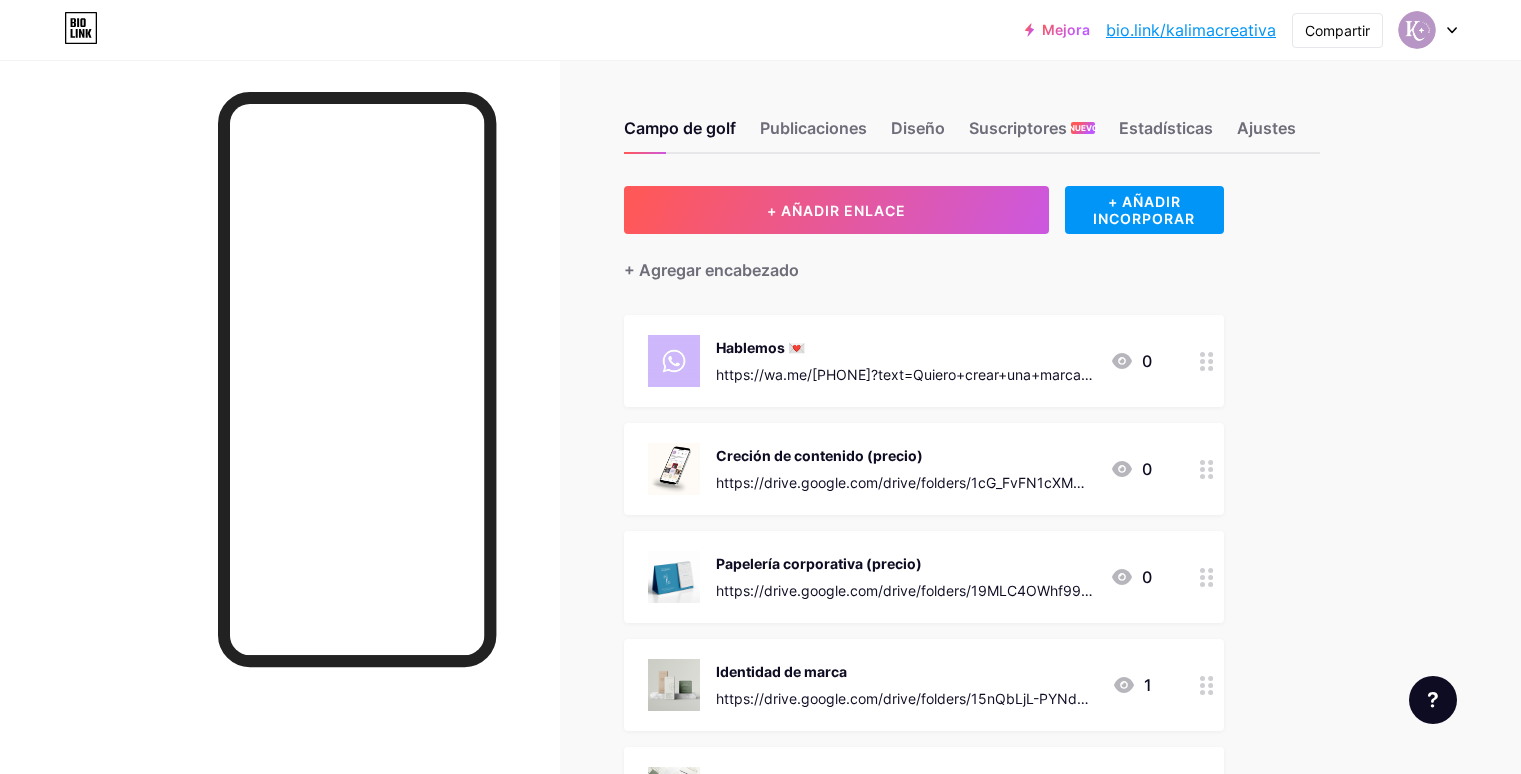 scroll, scrollTop: 0, scrollLeft: 0, axis: both 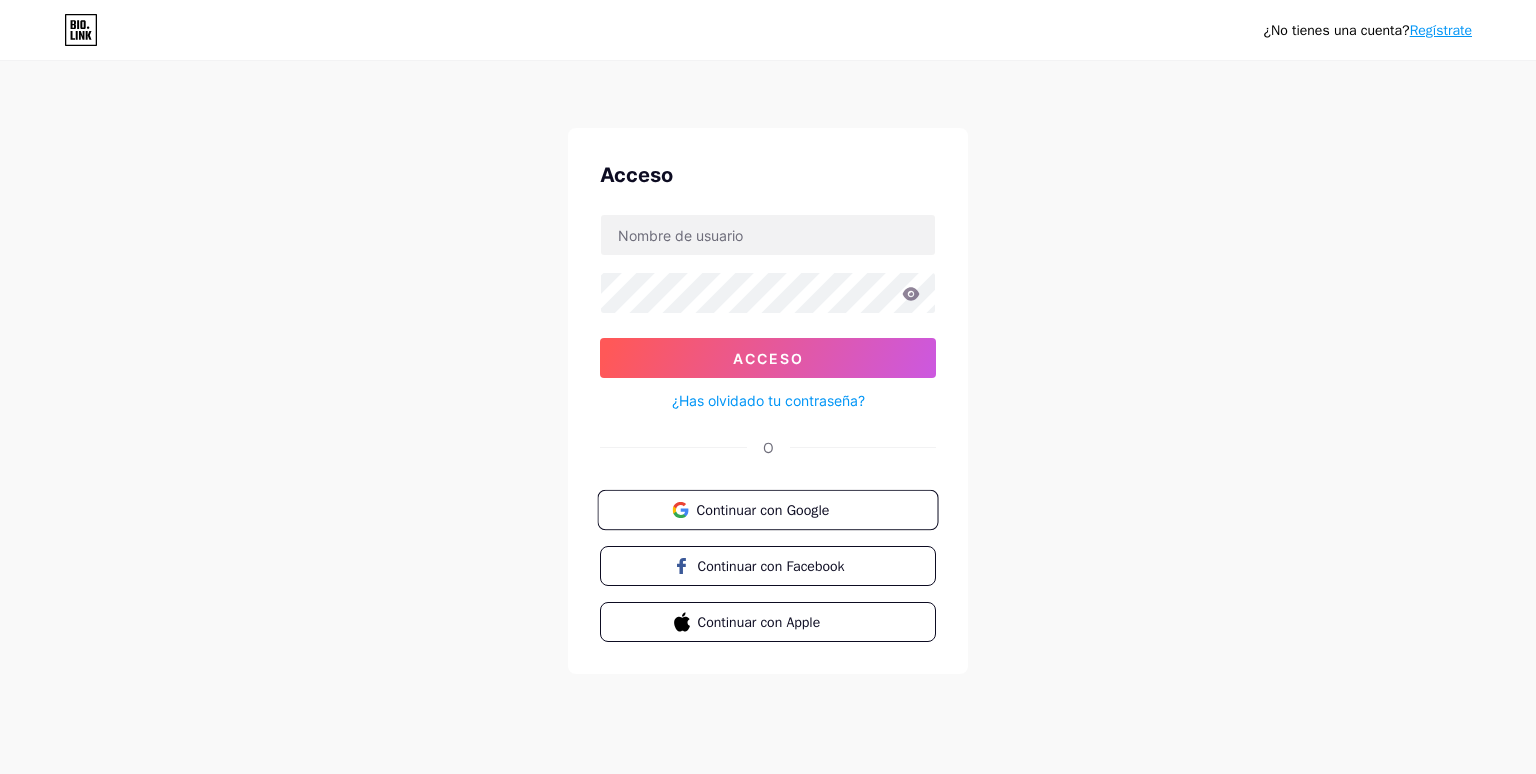 click on "Continuar con Google" at bounding box center [767, 510] 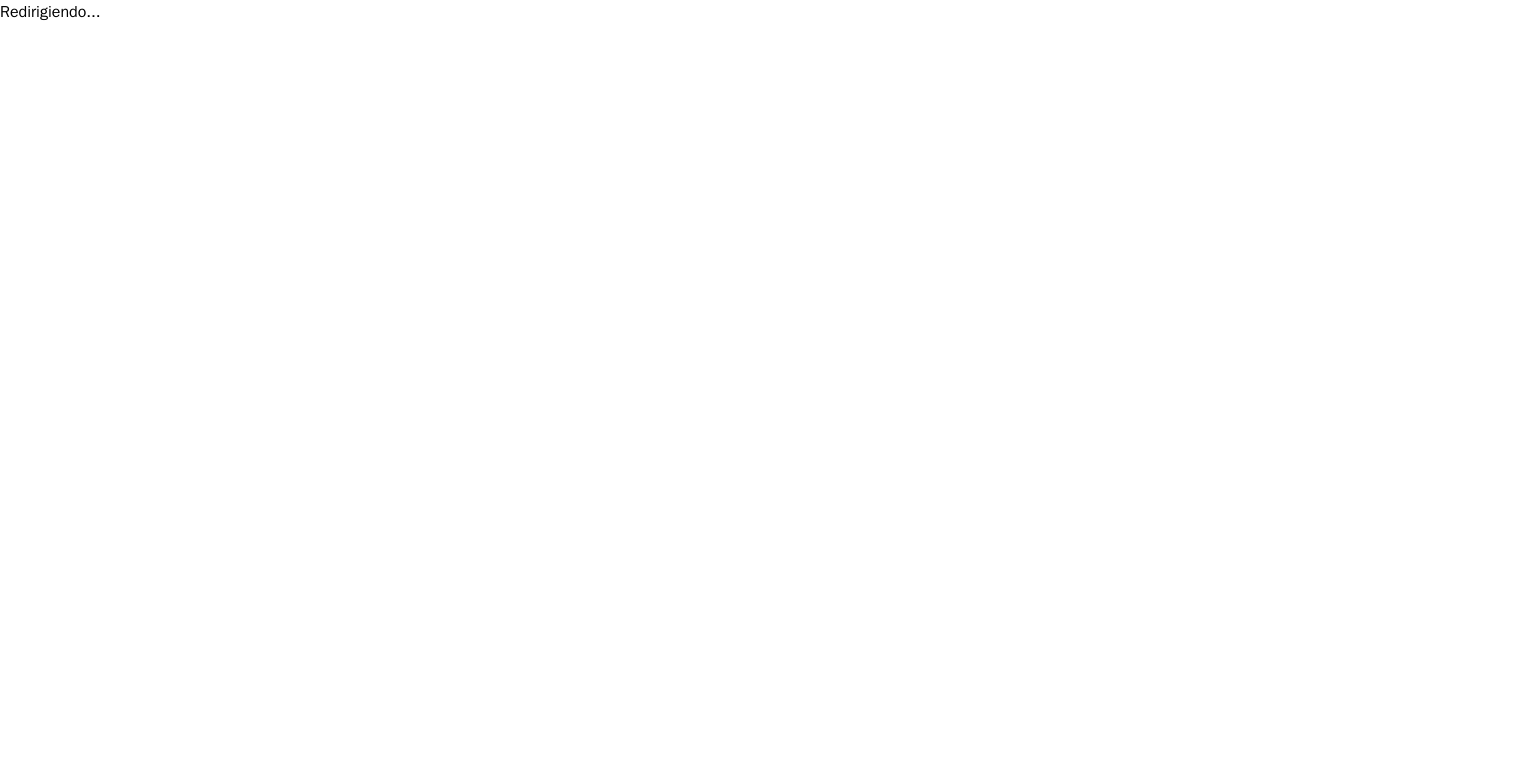 scroll, scrollTop: 0, scrollLeft: 0, axis: both 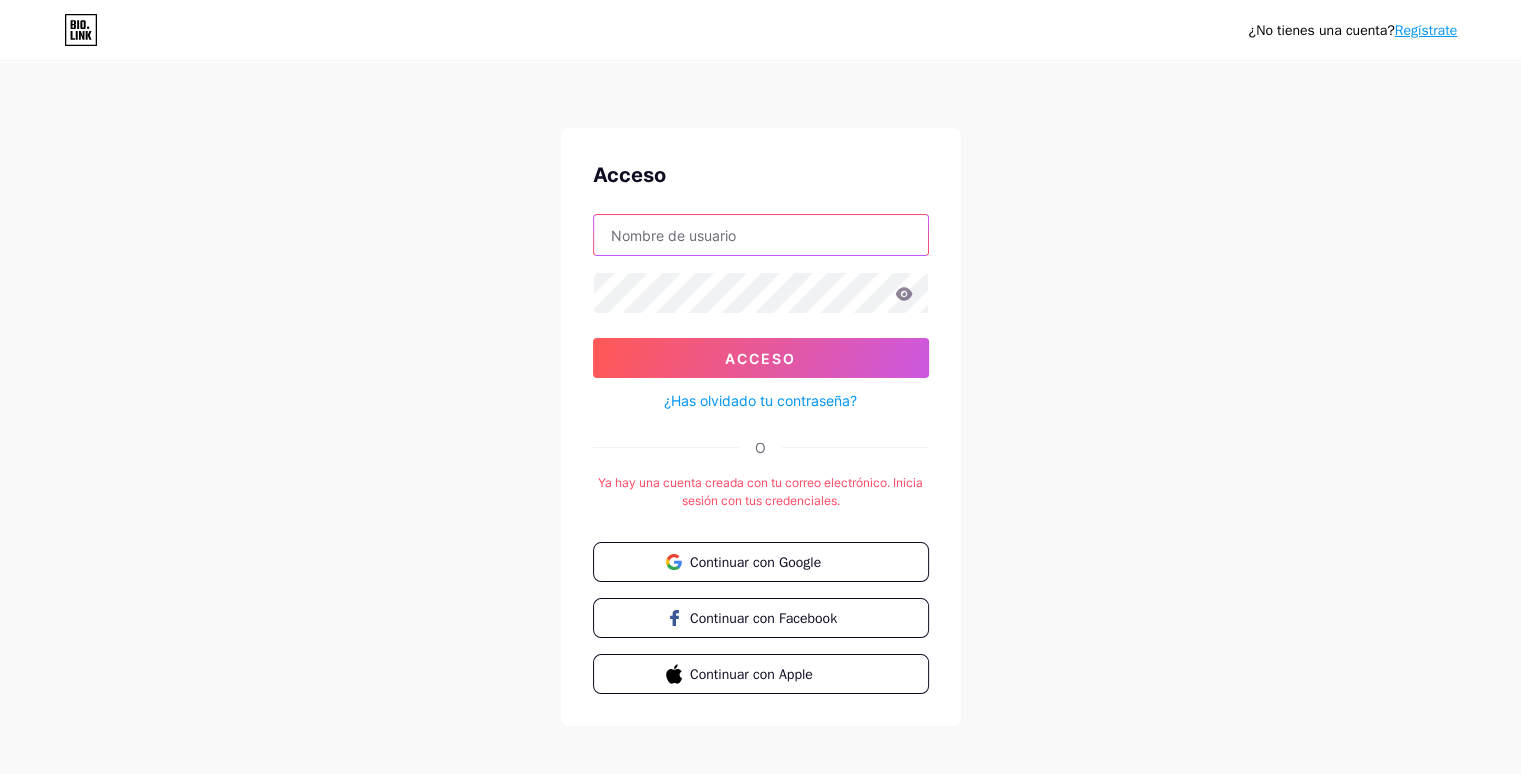 click at bounding box center (761, 235) 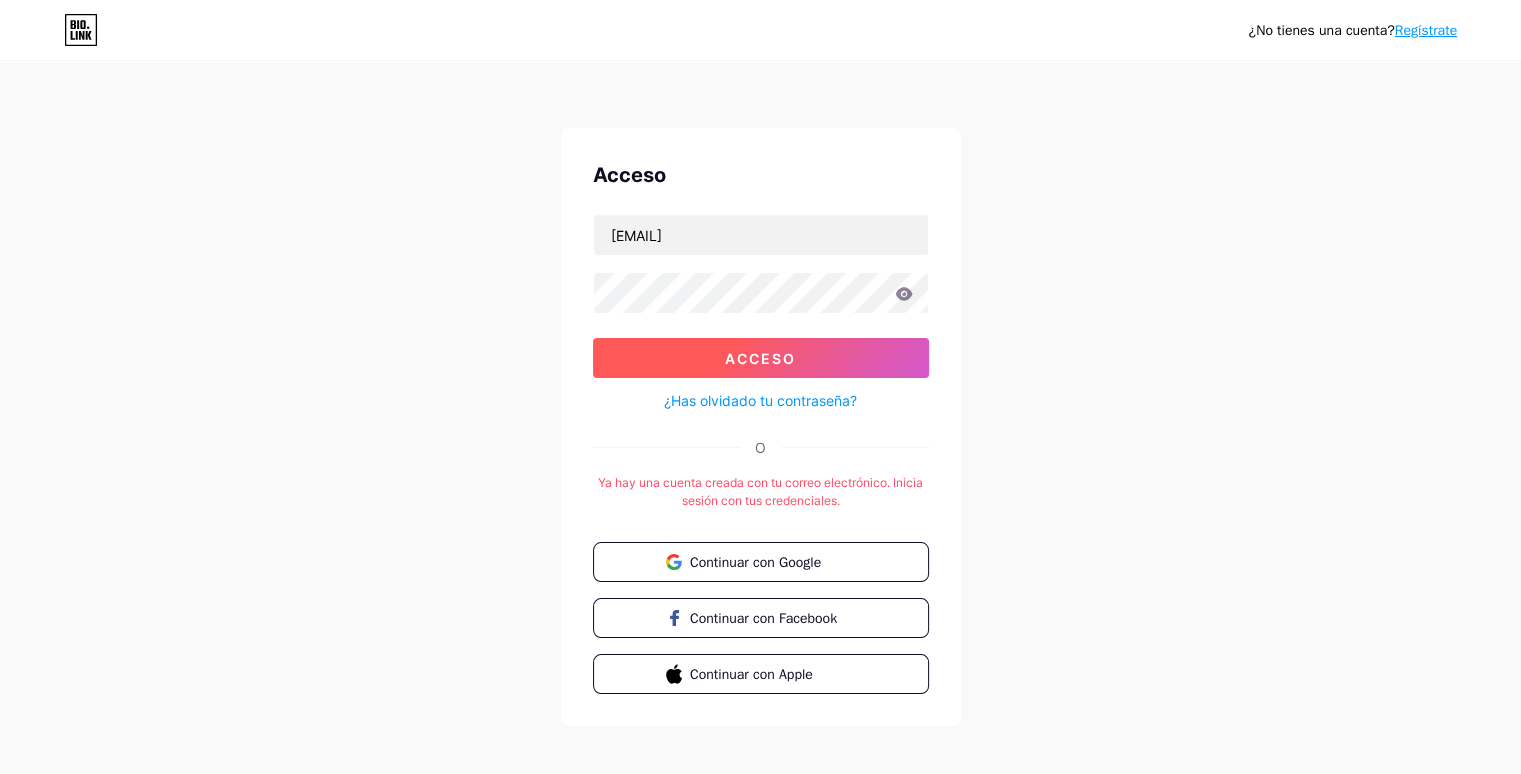 click on "Acceso" at bounding box center [761, 358] 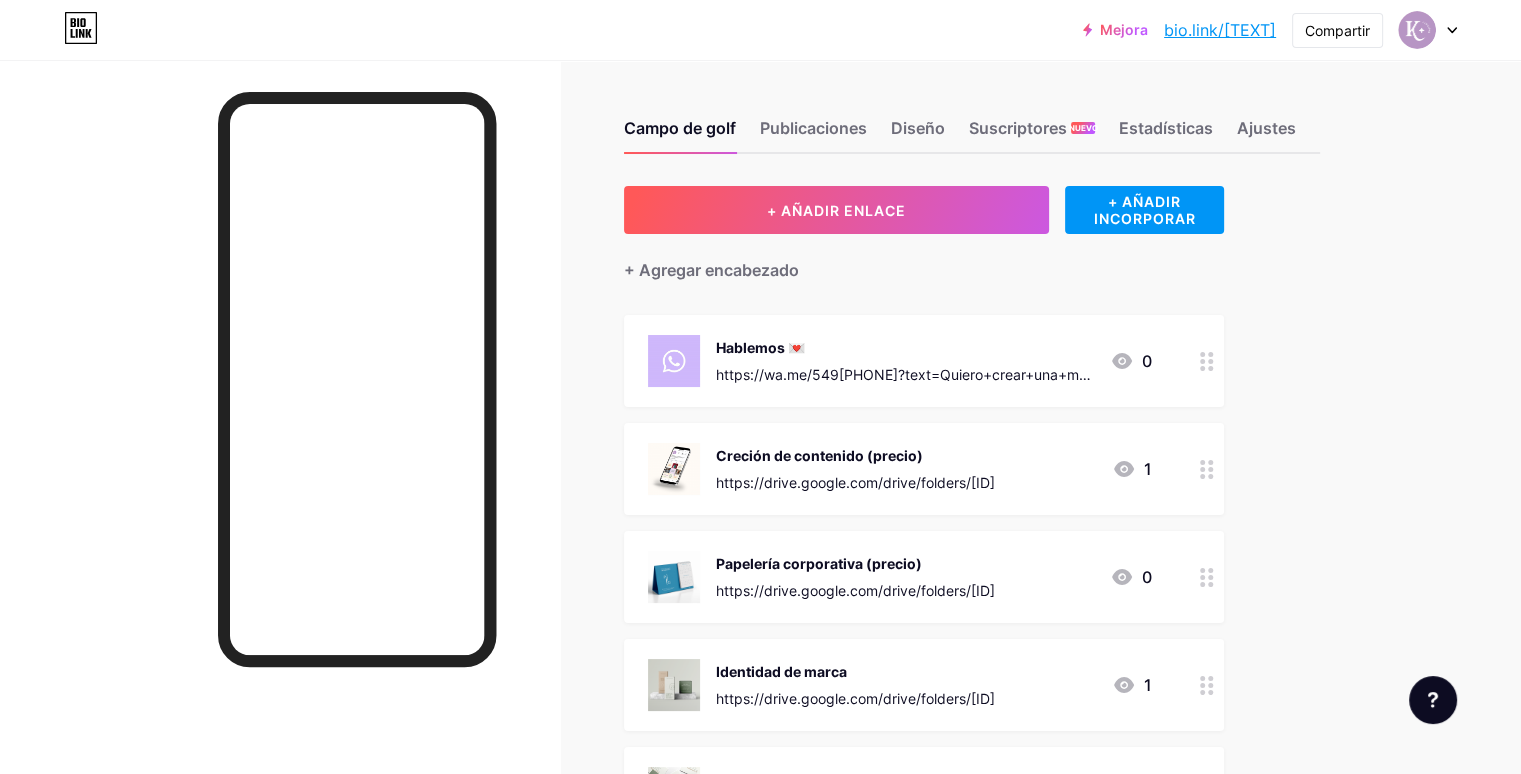 click on "https://wa.me/549[PHONE]?text=Quiero+crear+una+marca+memorable" at bounding box center (904, 385) 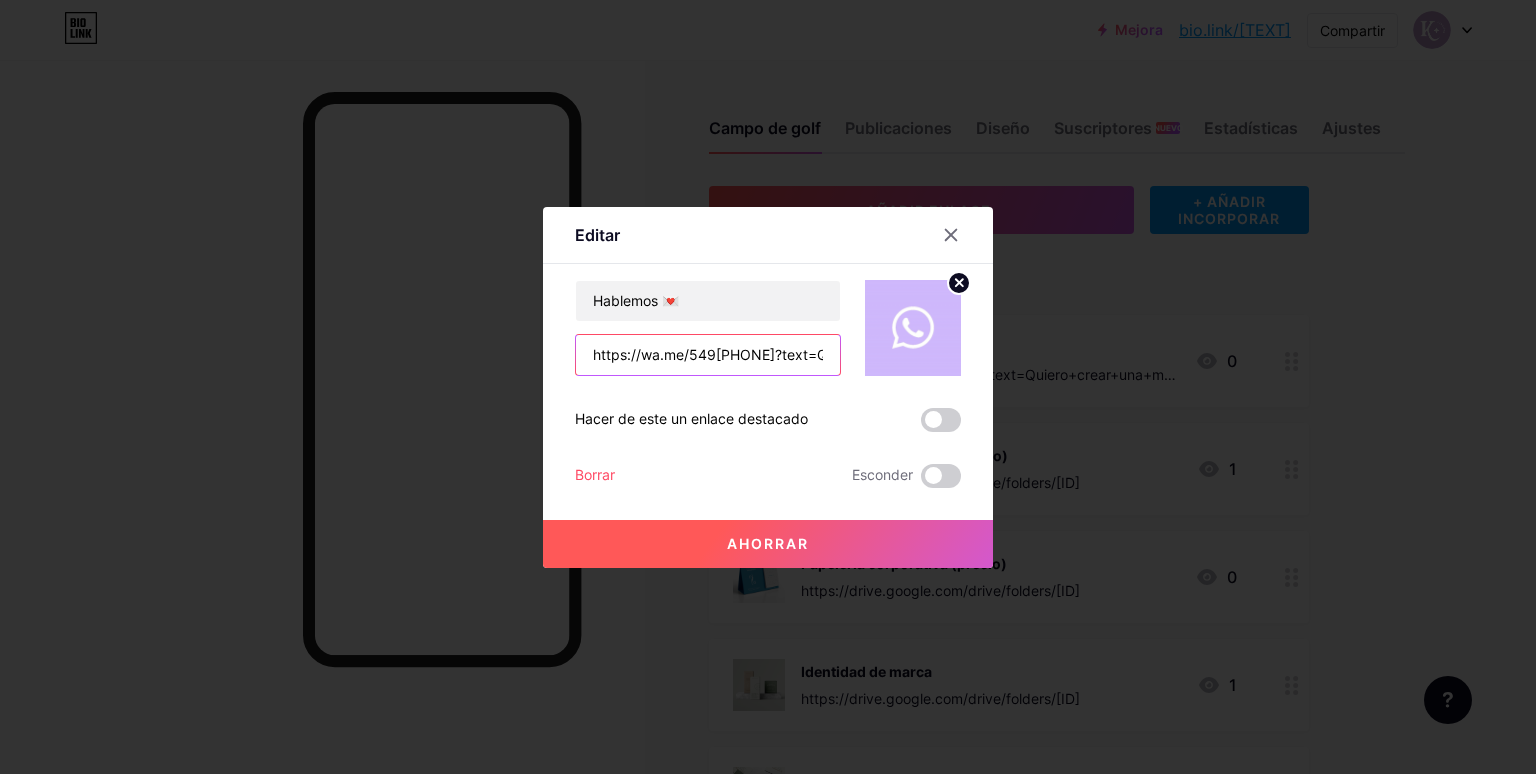 click on "https://wa.me/549[PHONE]?text=Quiero+crear+una+marca+memorable" at bounding box center (708, 355) 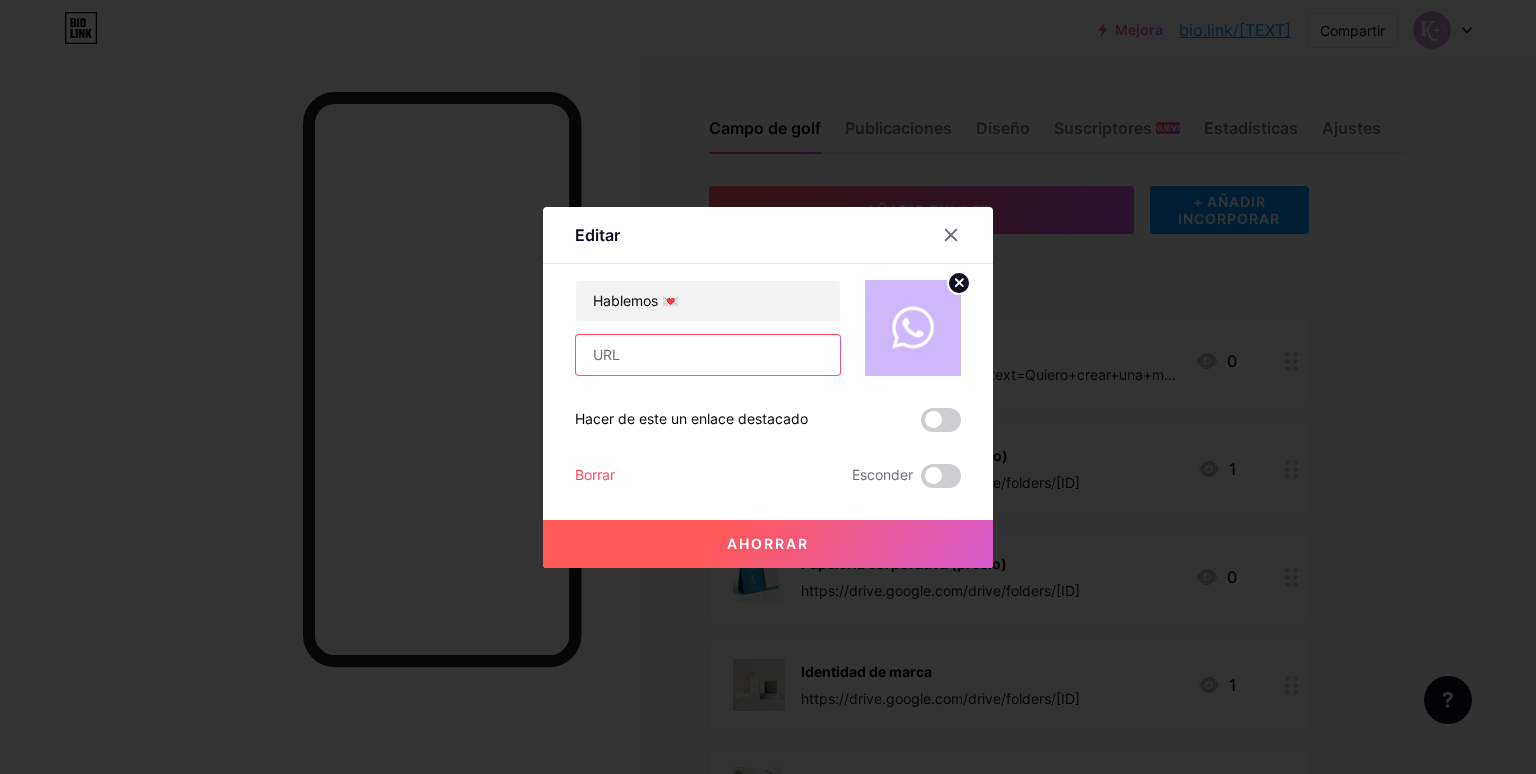 click at bounding box center [708, 355] 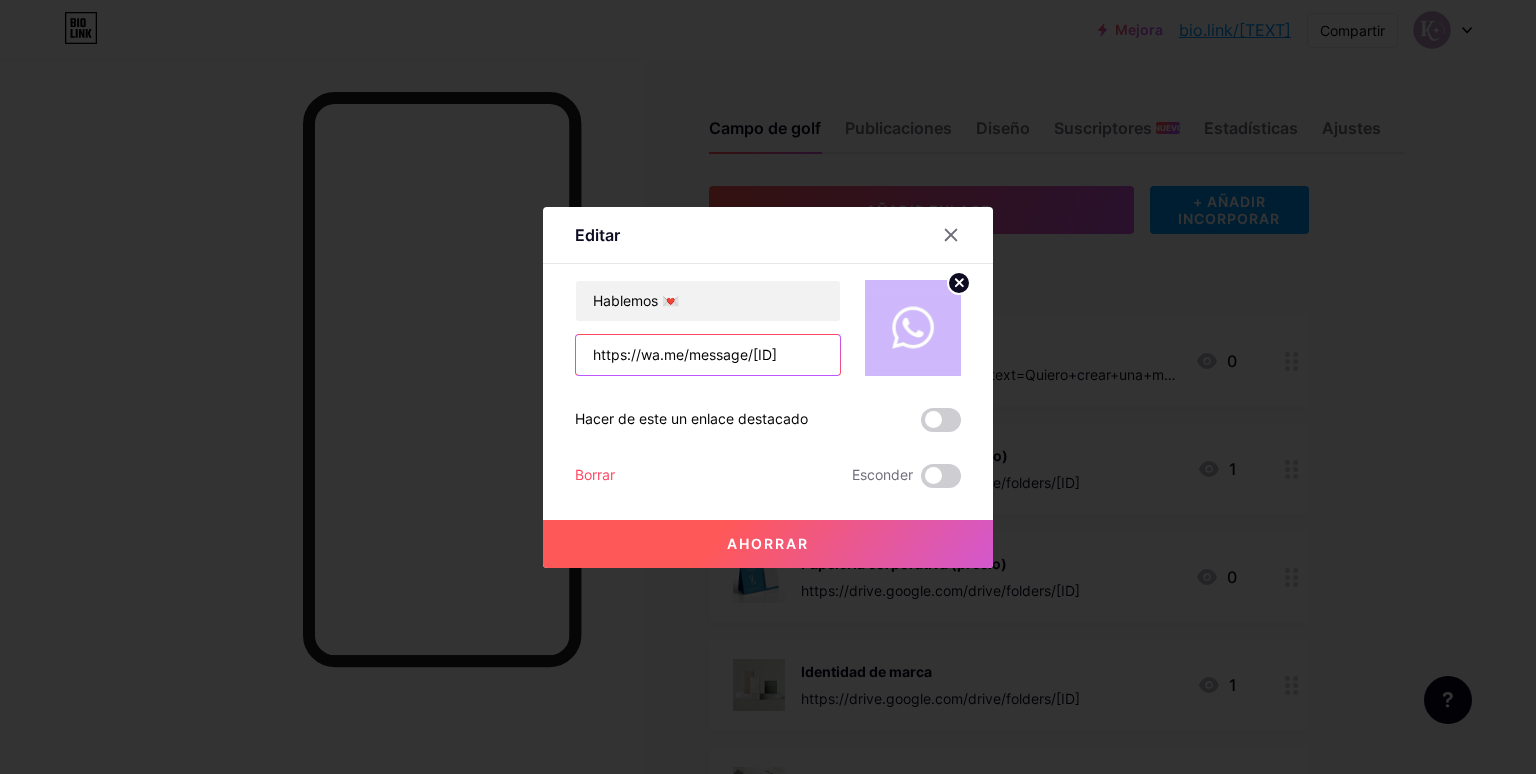 scroll, scrollTop: 0, scrollLeft: 52, axis: horizontal 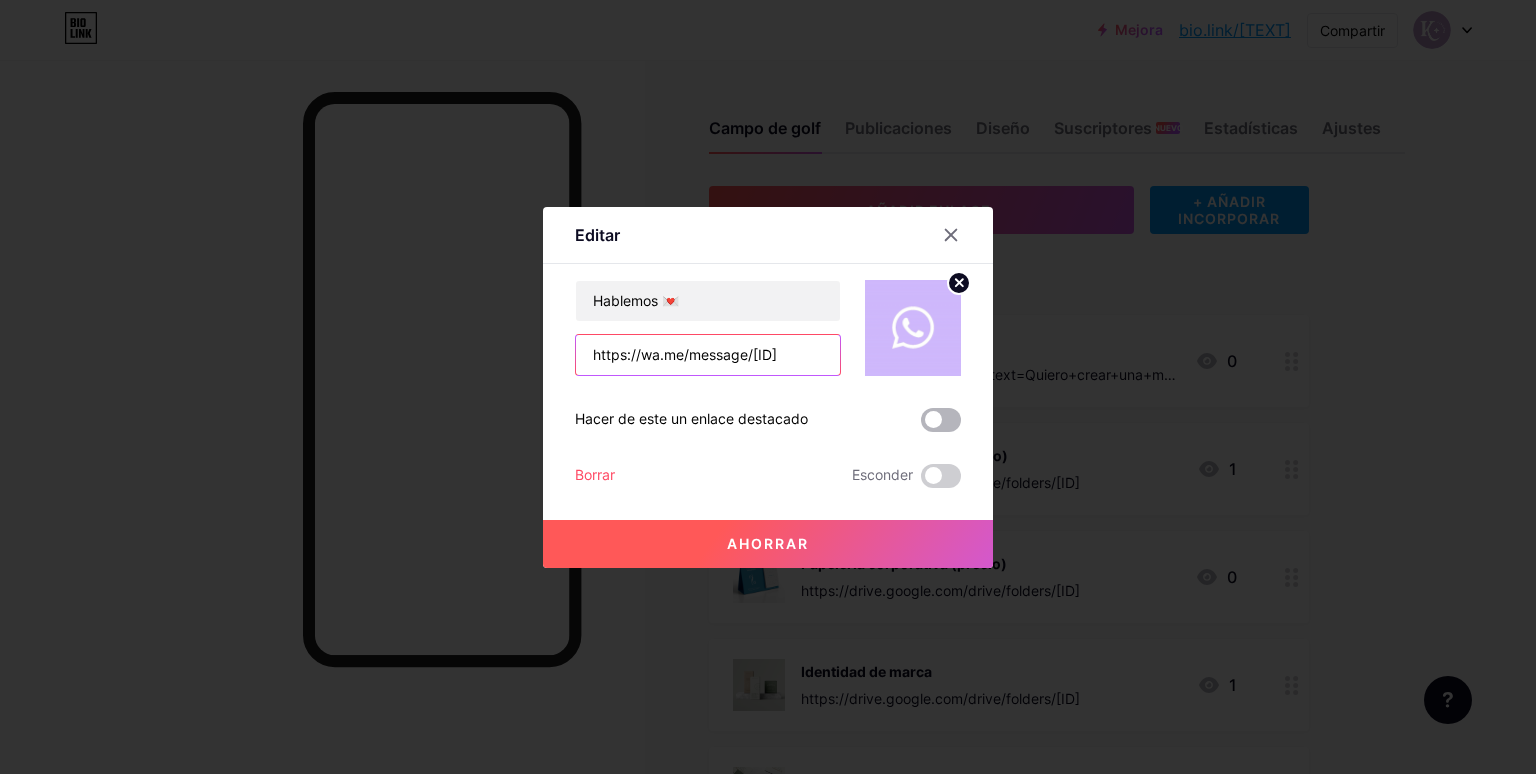 type on "https://wa.me/message/[ID]" 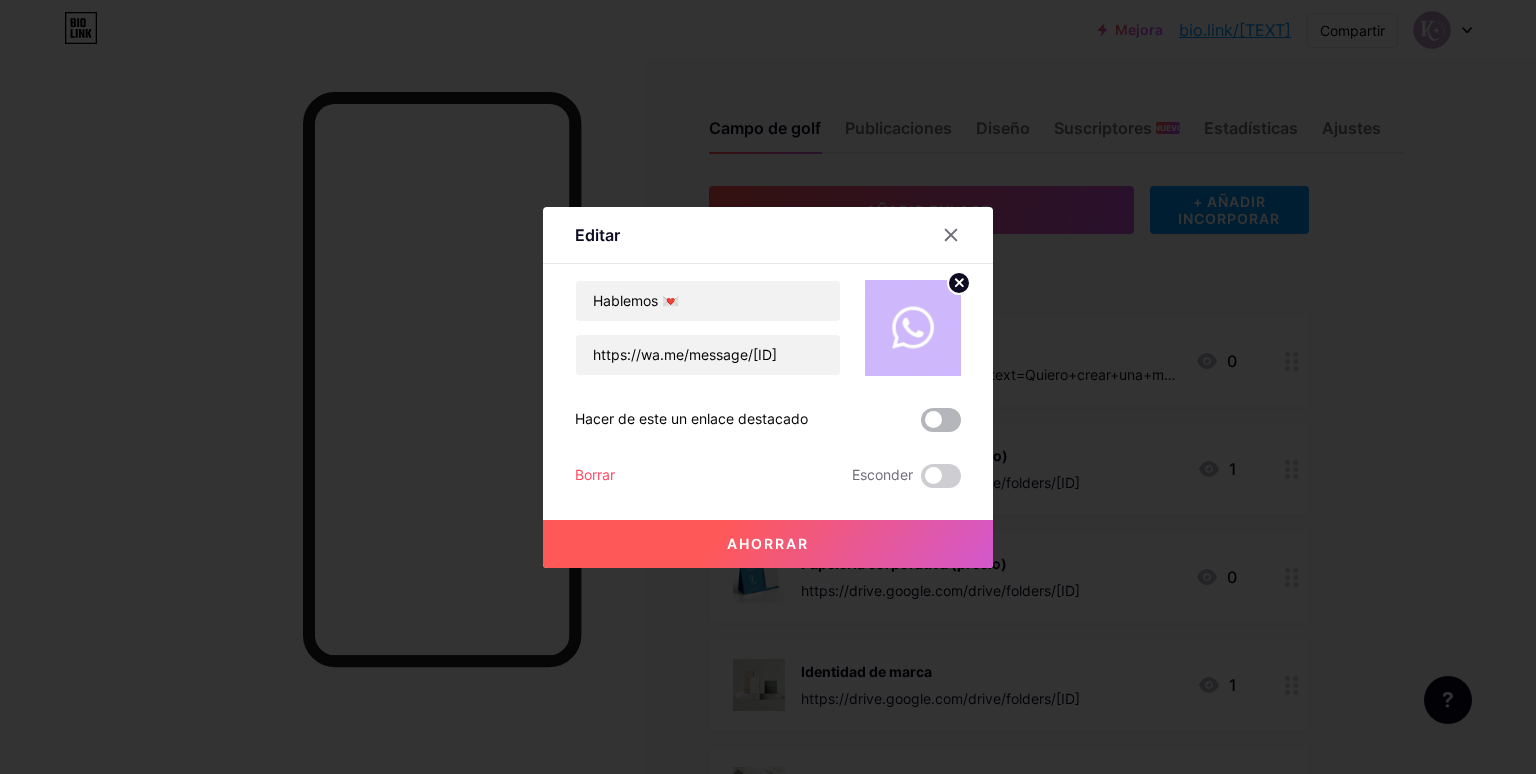 click at bounding box center [941, 420] 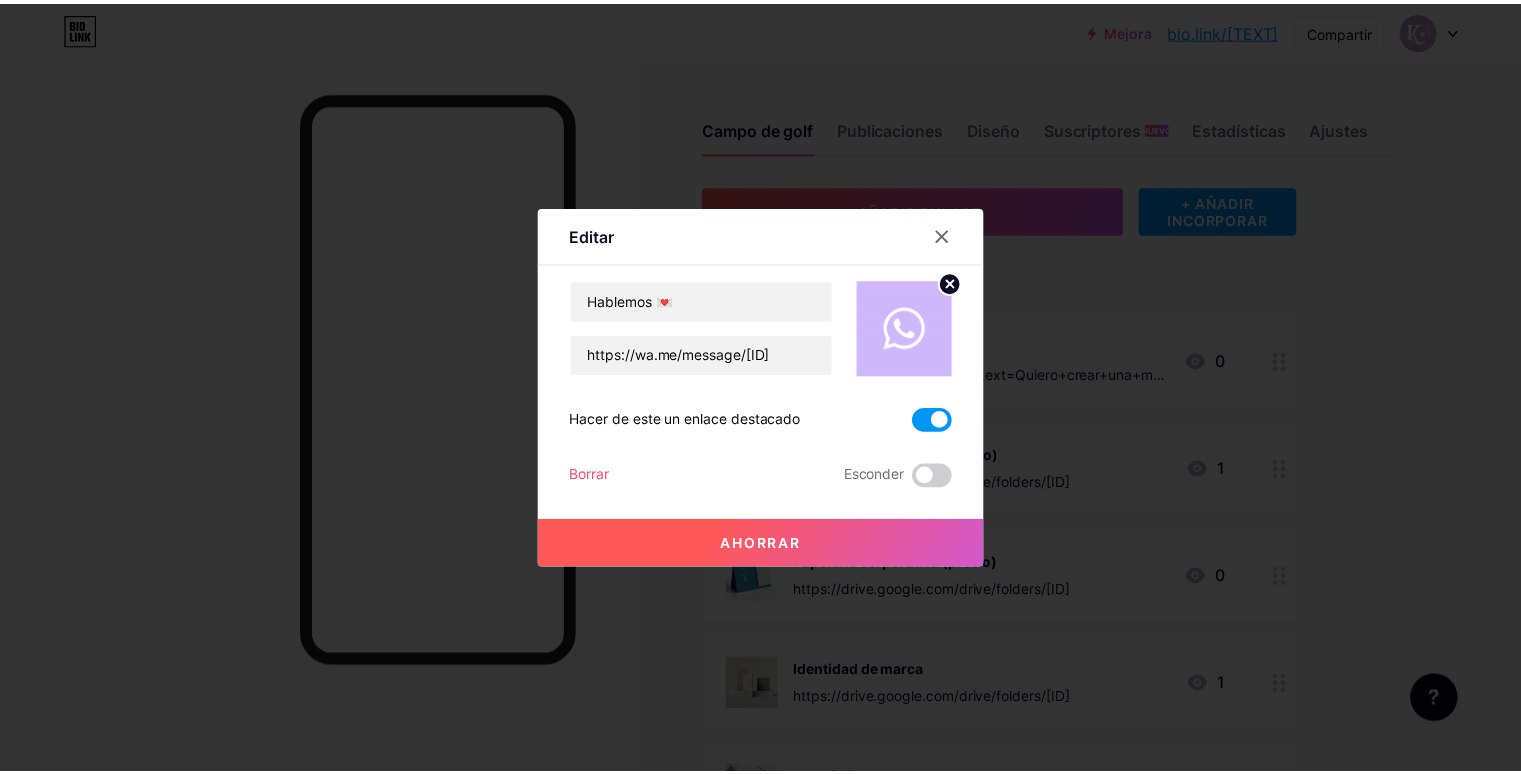 scroll, scrollTop: 0, scrollLeft: 0, axis: both 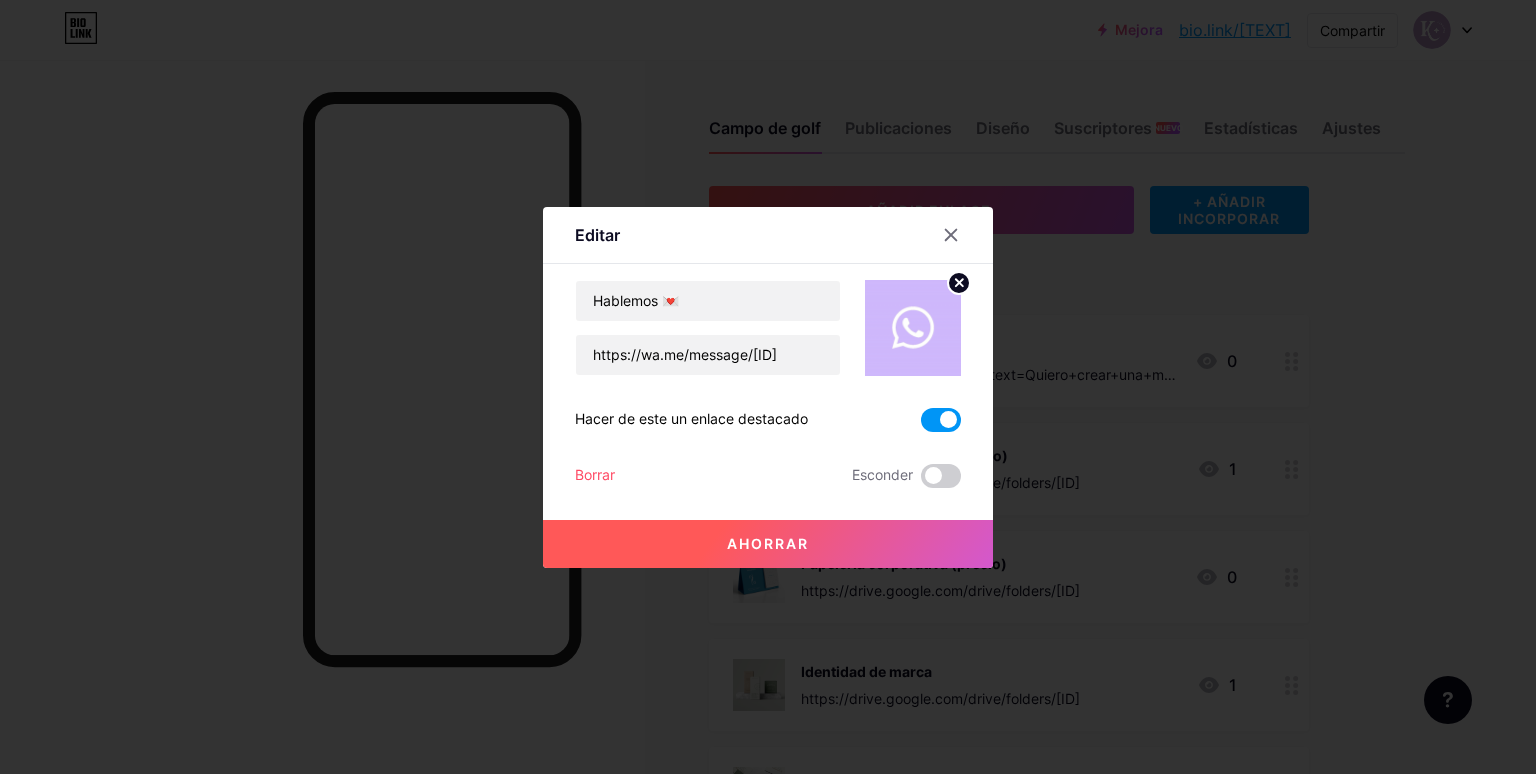 click on "Ahorrar" at bounding box center (768, 544) 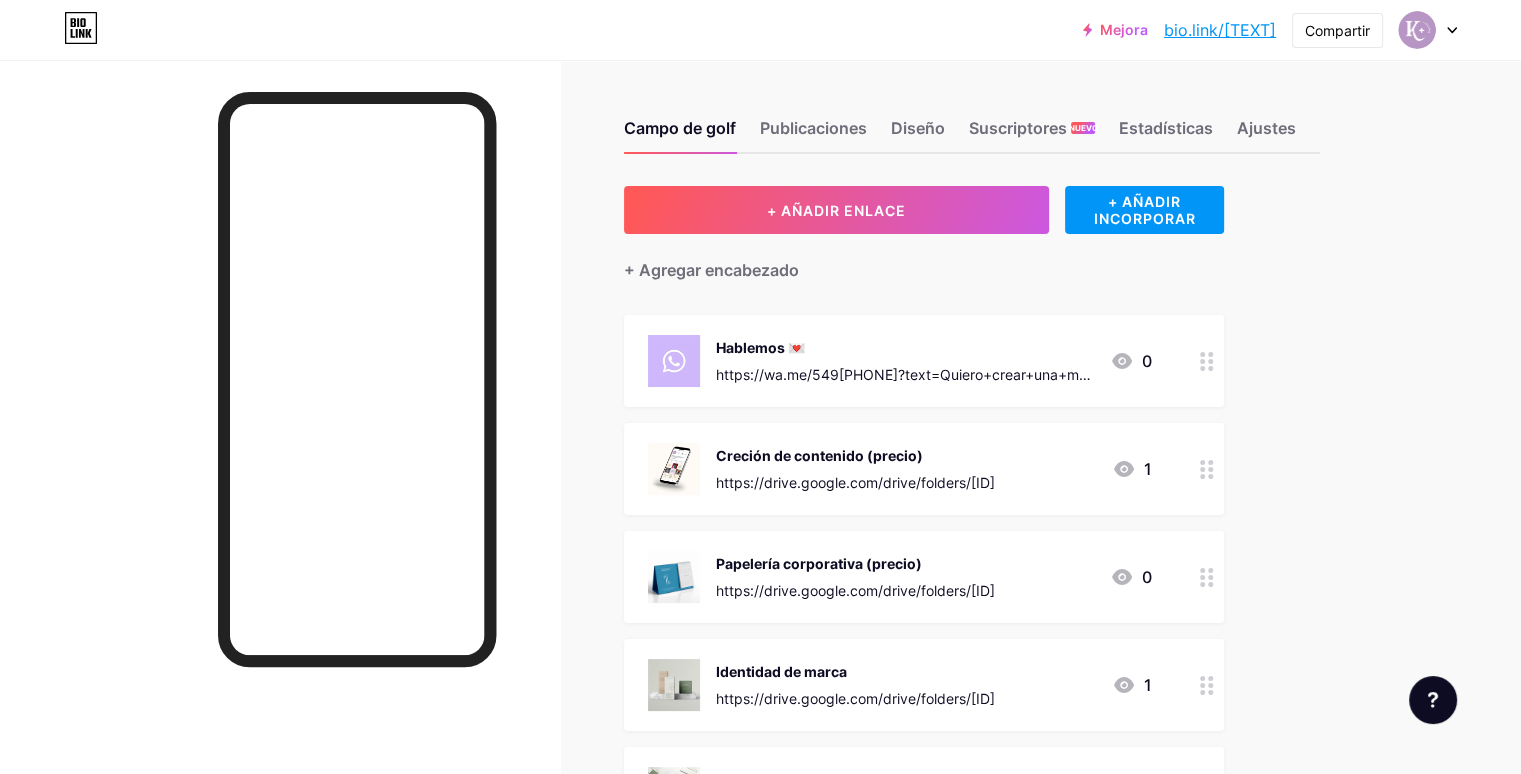 click on "https://drive.google.com/drive/folders/[ID]" at bounding box center (855, 482) 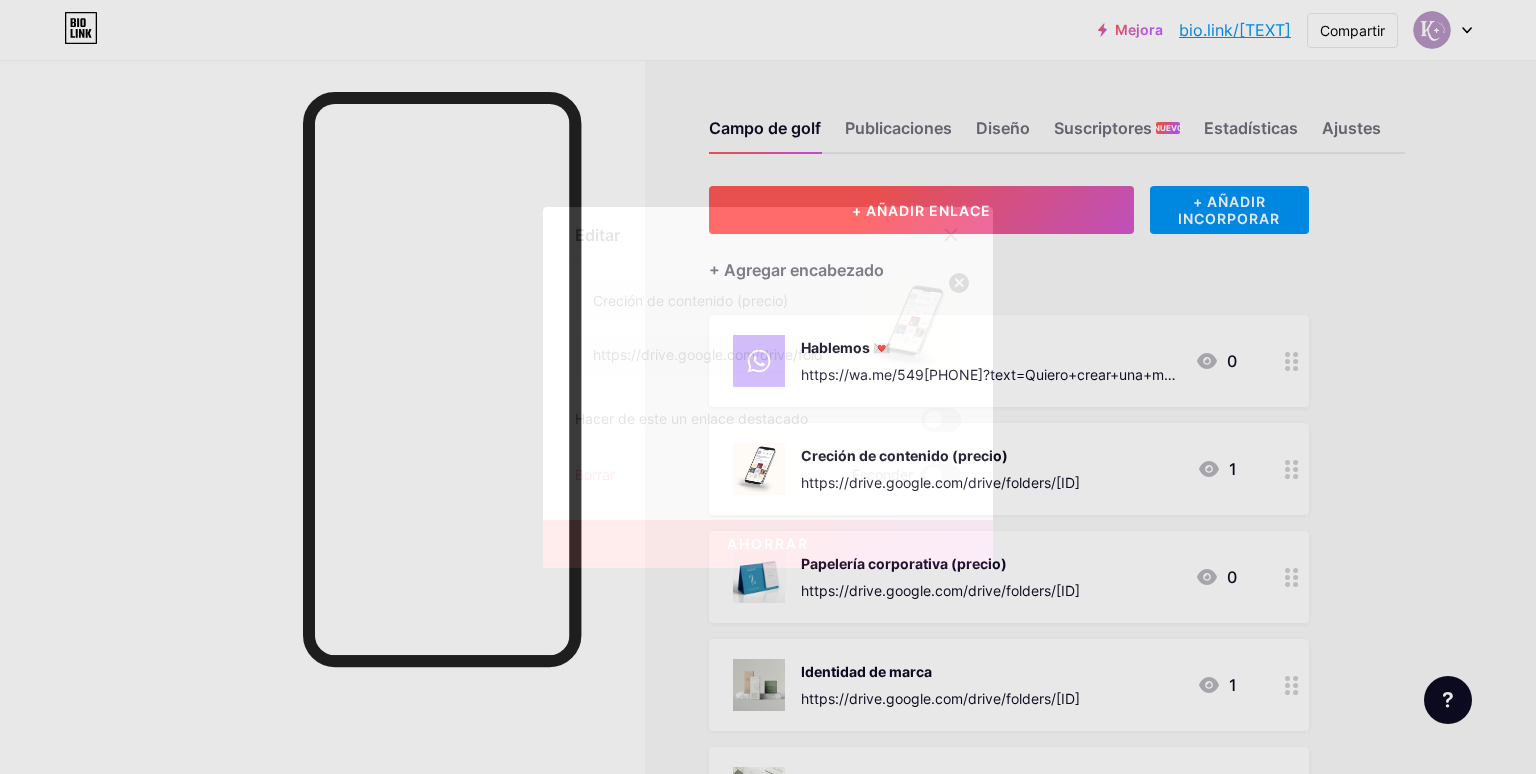 click at bounding box center [951, 235] 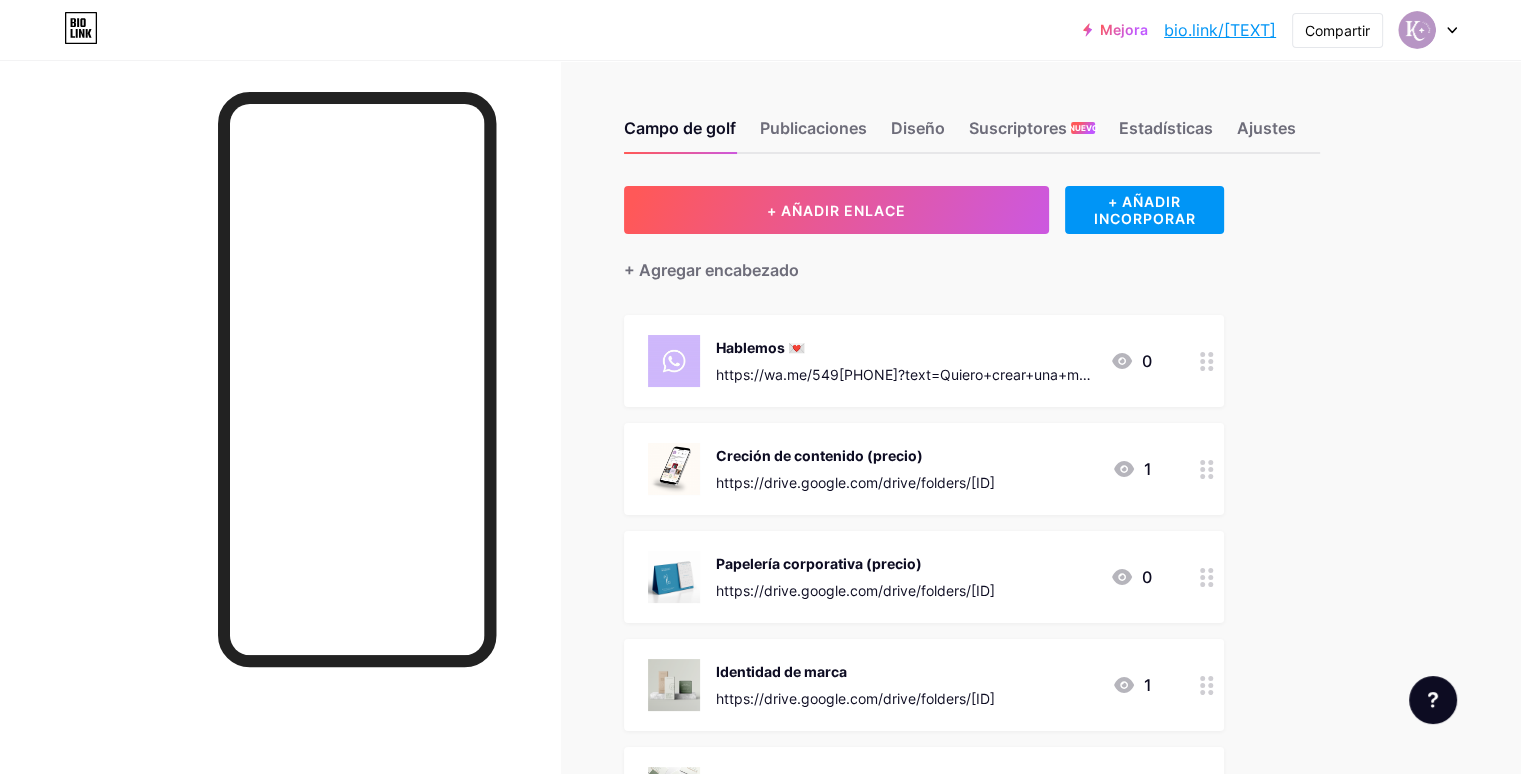 click 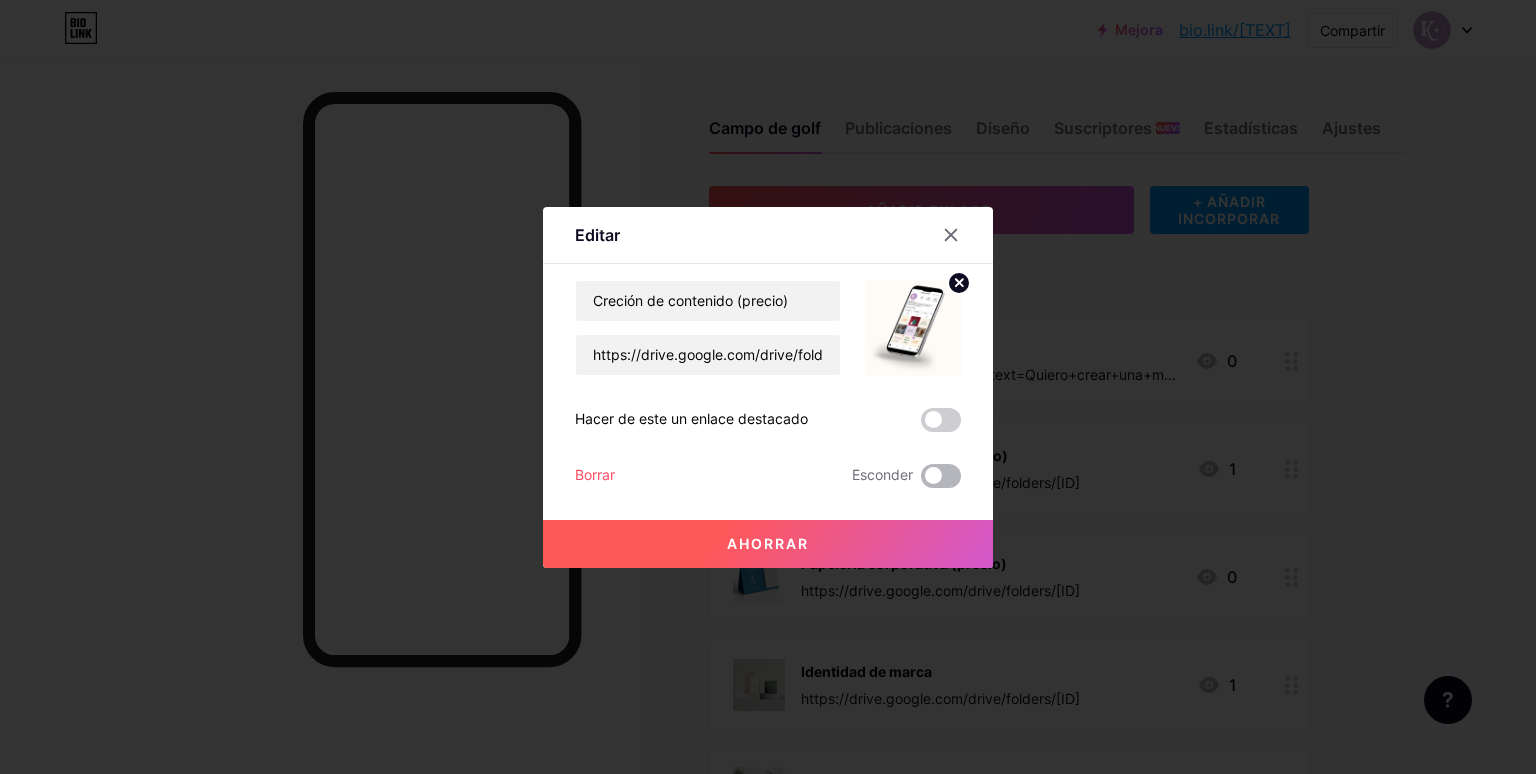 click at bounding box center (941, 476) 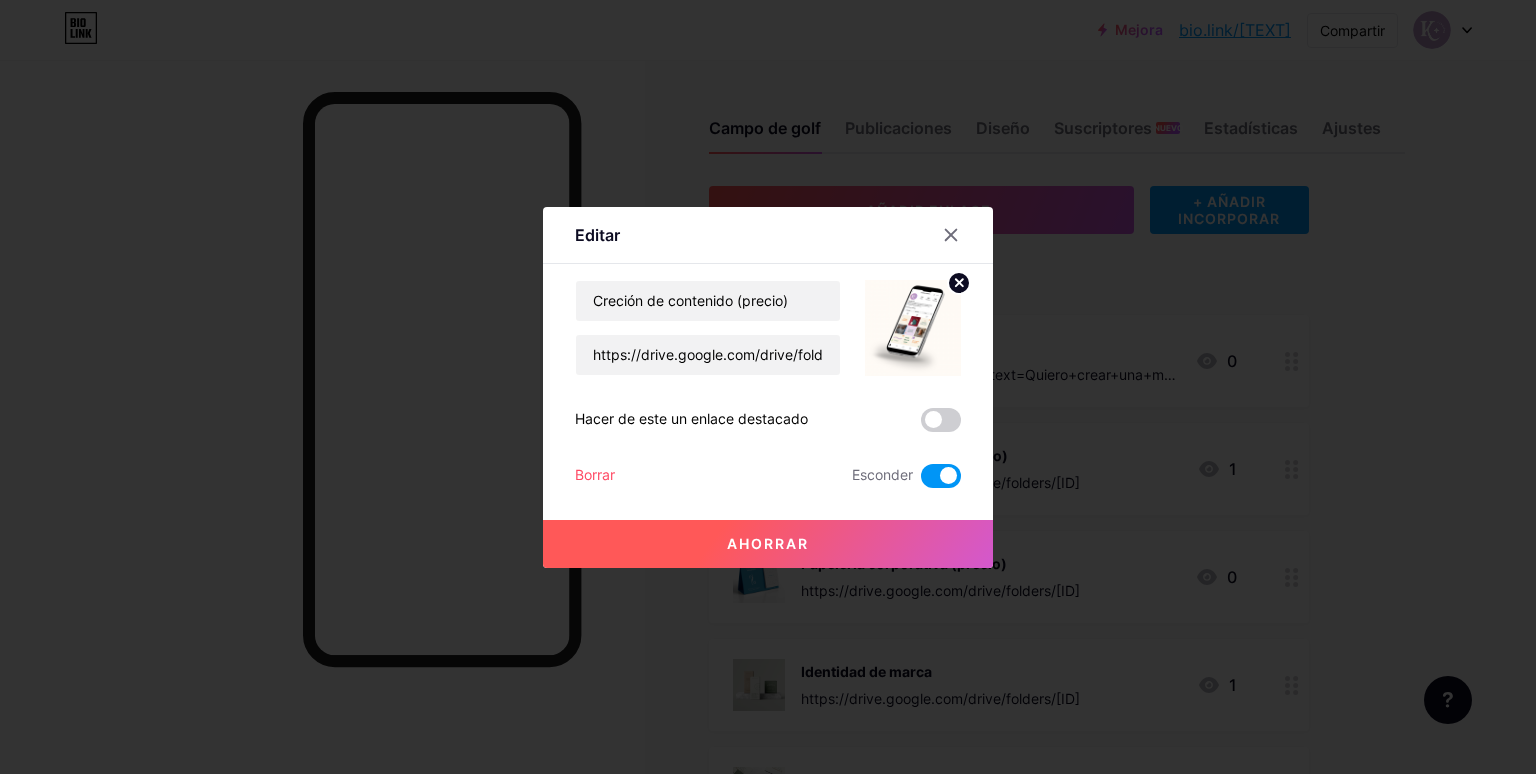 click on "Ahorrar" at bounding box center [768, 544] 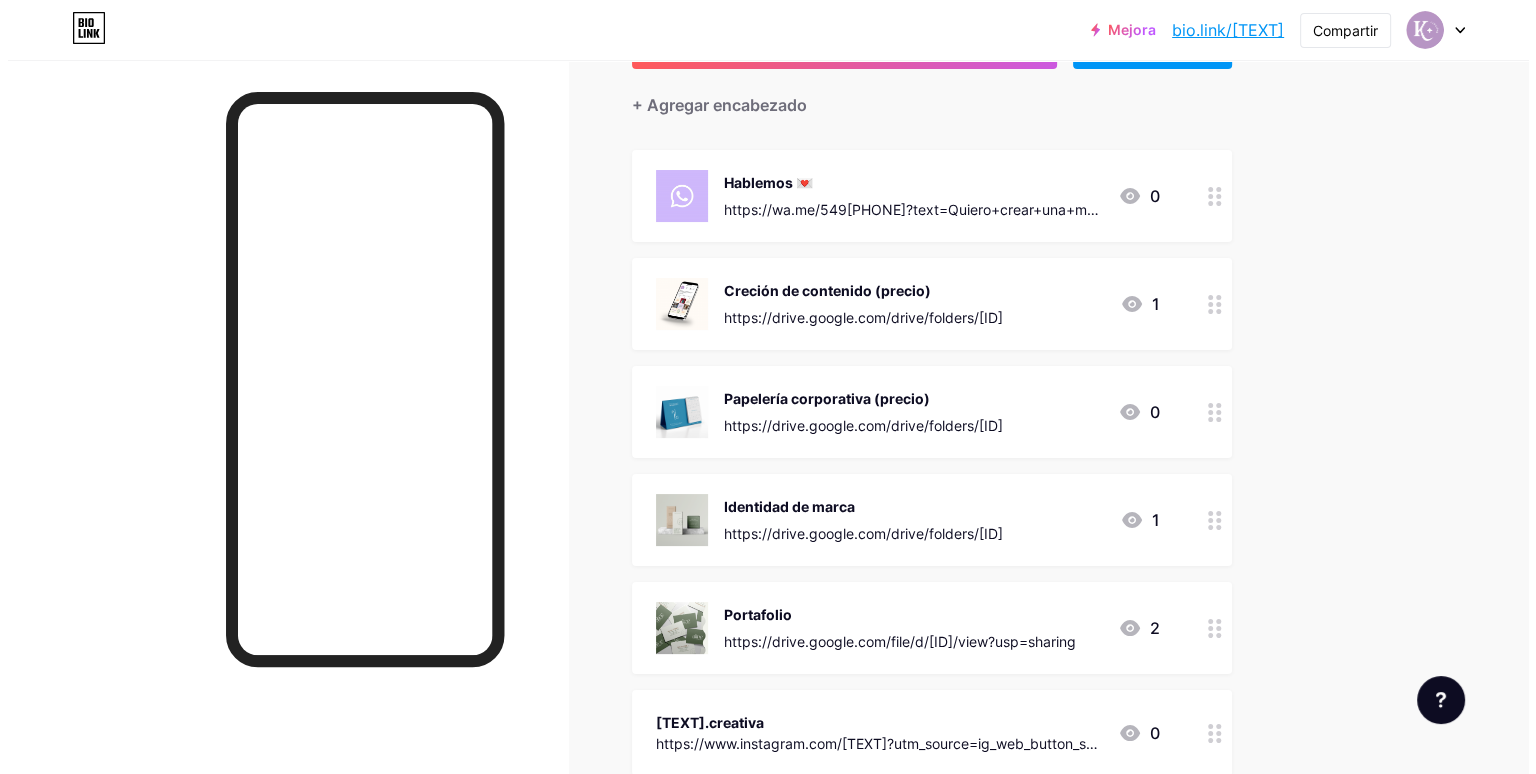scroll, scrollTop: 200, scrollLeft: 0, axis: vertical 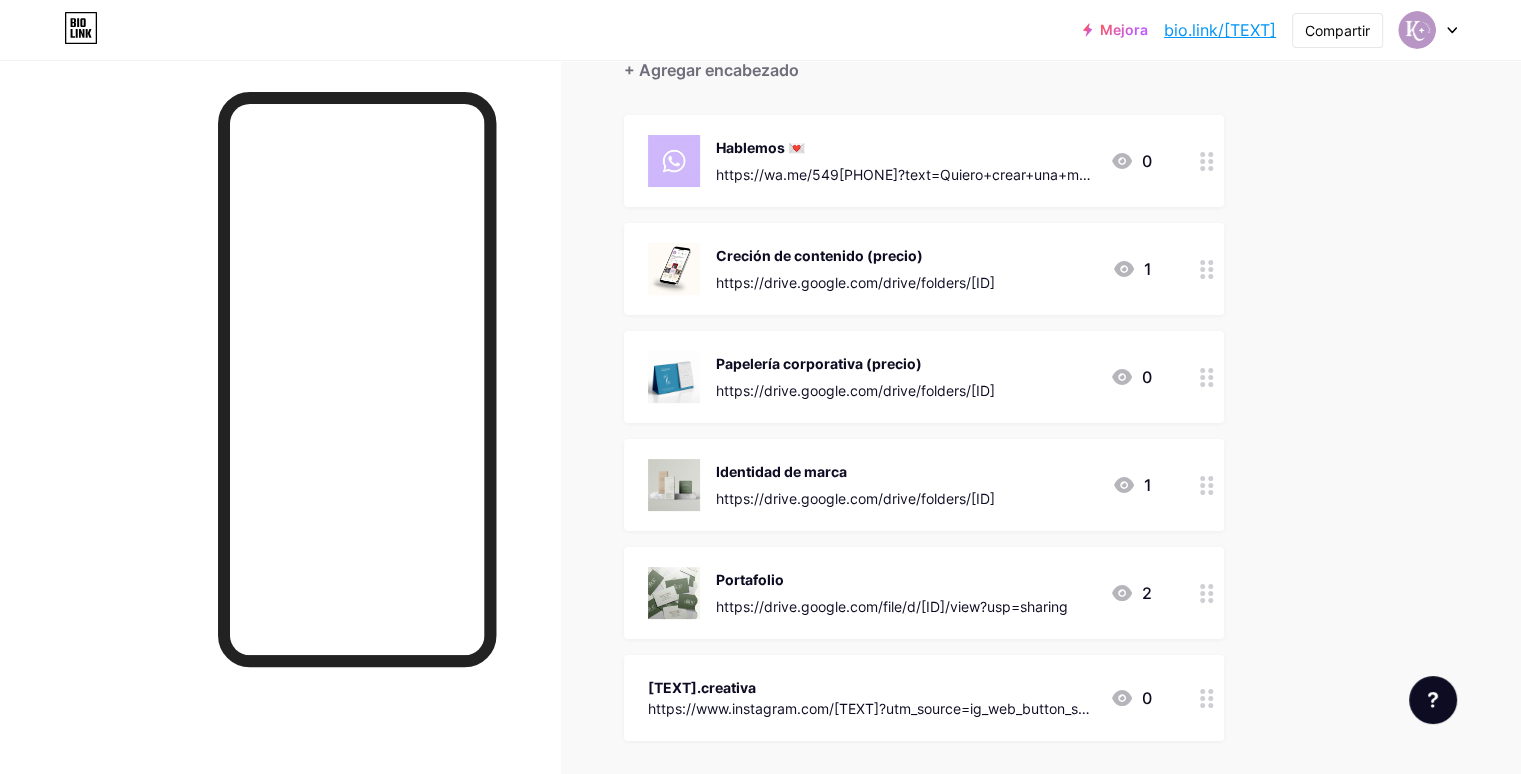 click on "Creción de contenido (precio)
https://drive.google.com/drive/folders/[ID]" at bounding box center (855, 269) 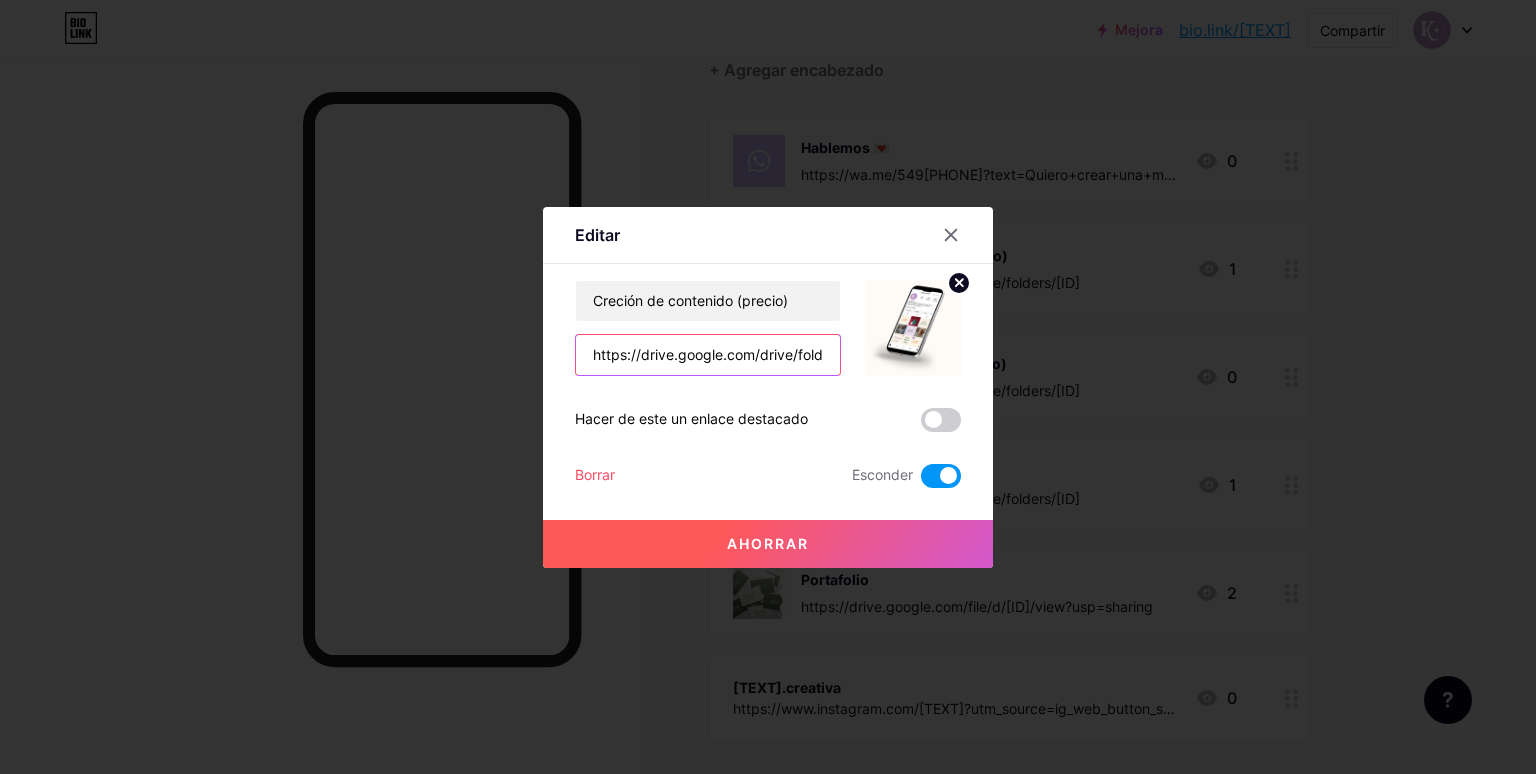 click on "https://drive.google.com/drive/folders/[ID]" at bounding box center (708, 355) 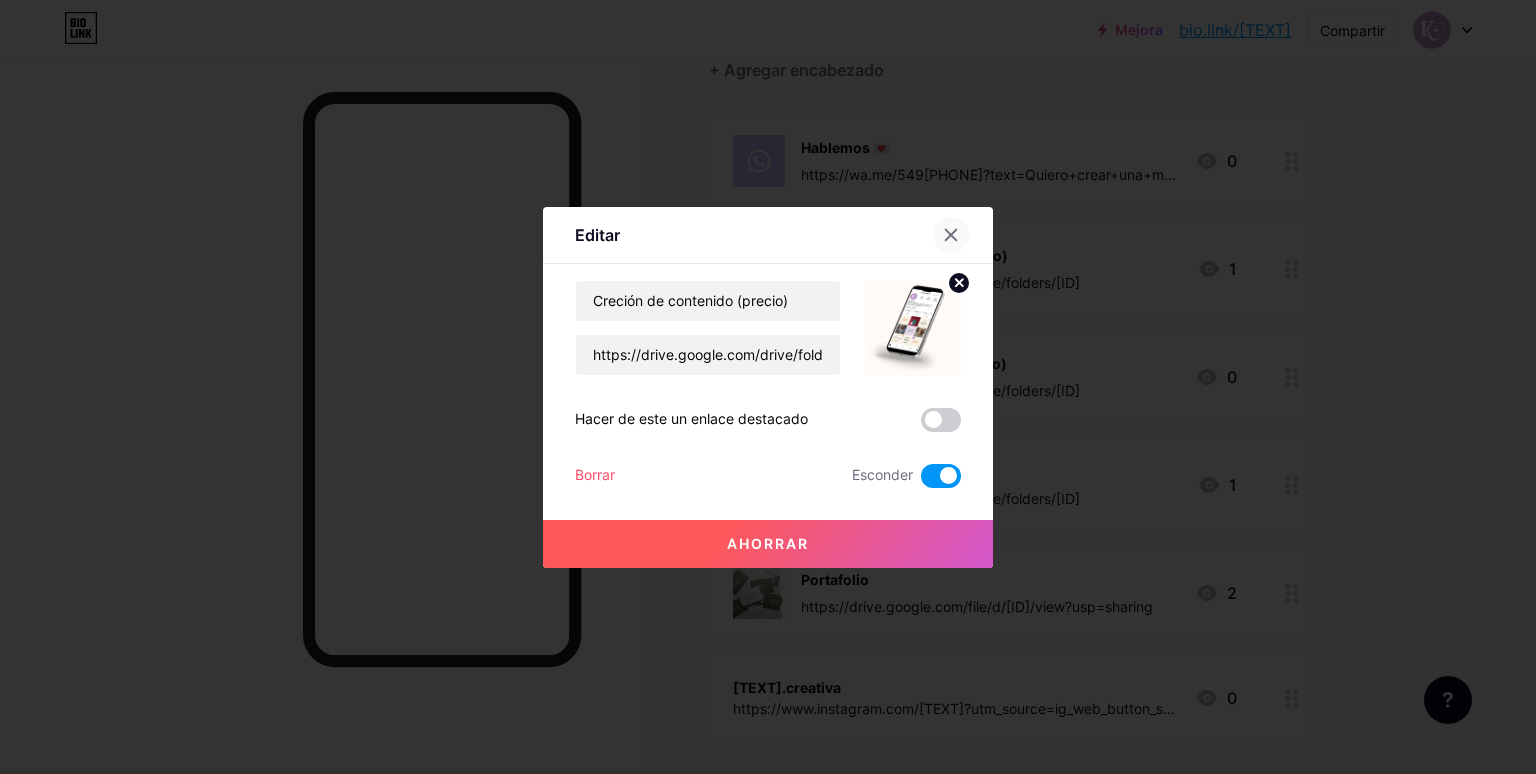 click 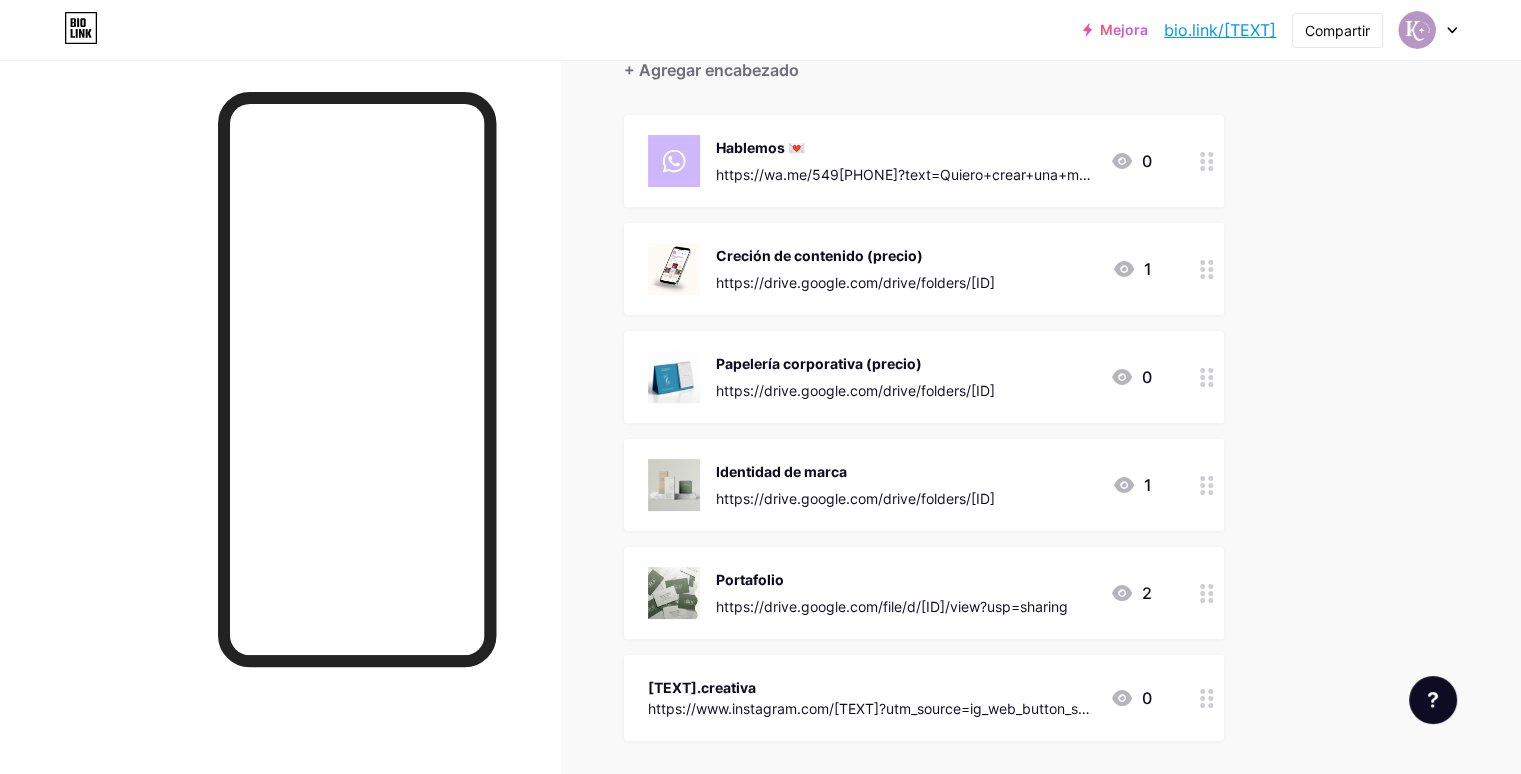 click on "Identidad de marca" at bounding box center [855, 471] 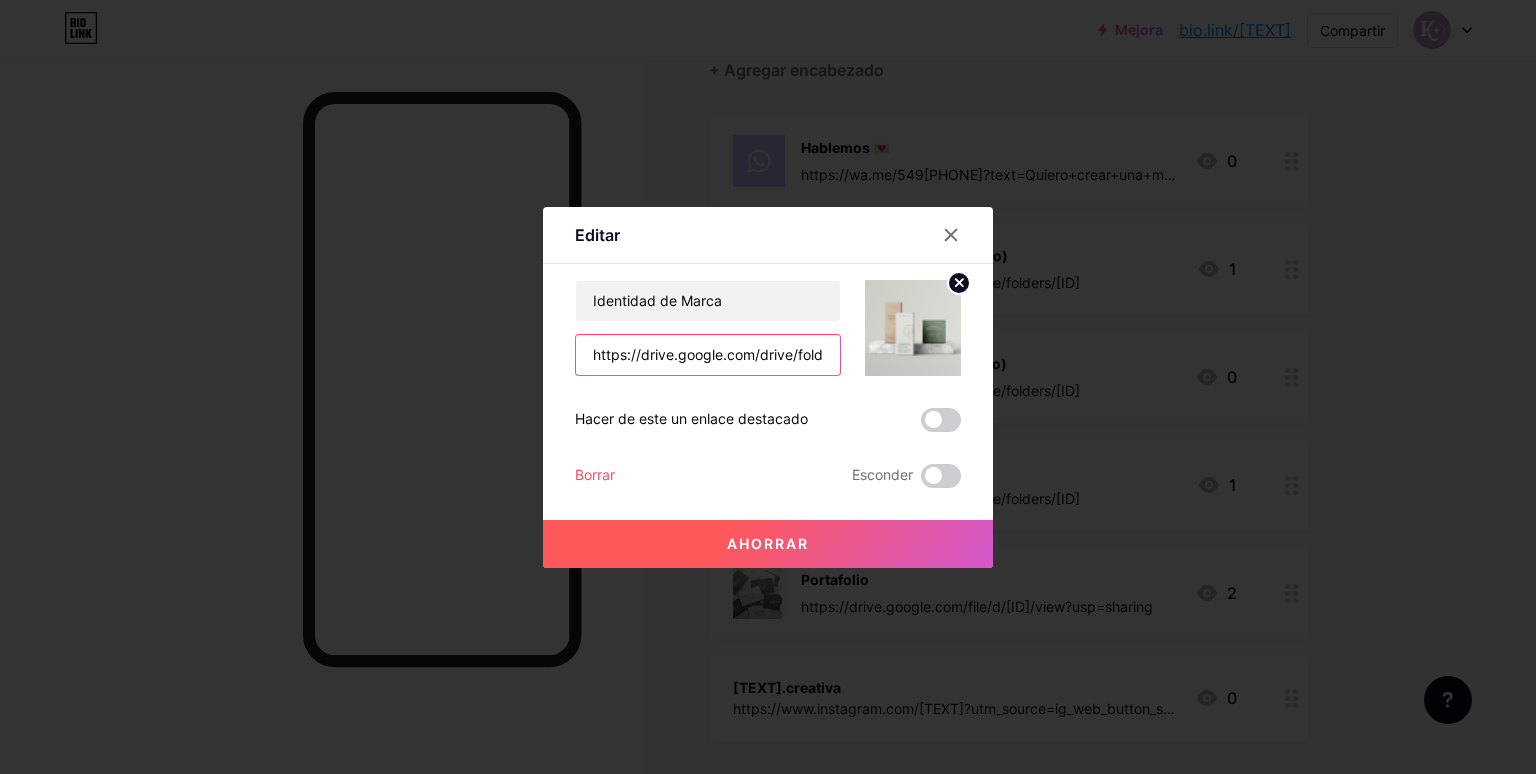 click on "https://drive.google.com/drive/folders/[ID]" at bounding box center (708, 355) 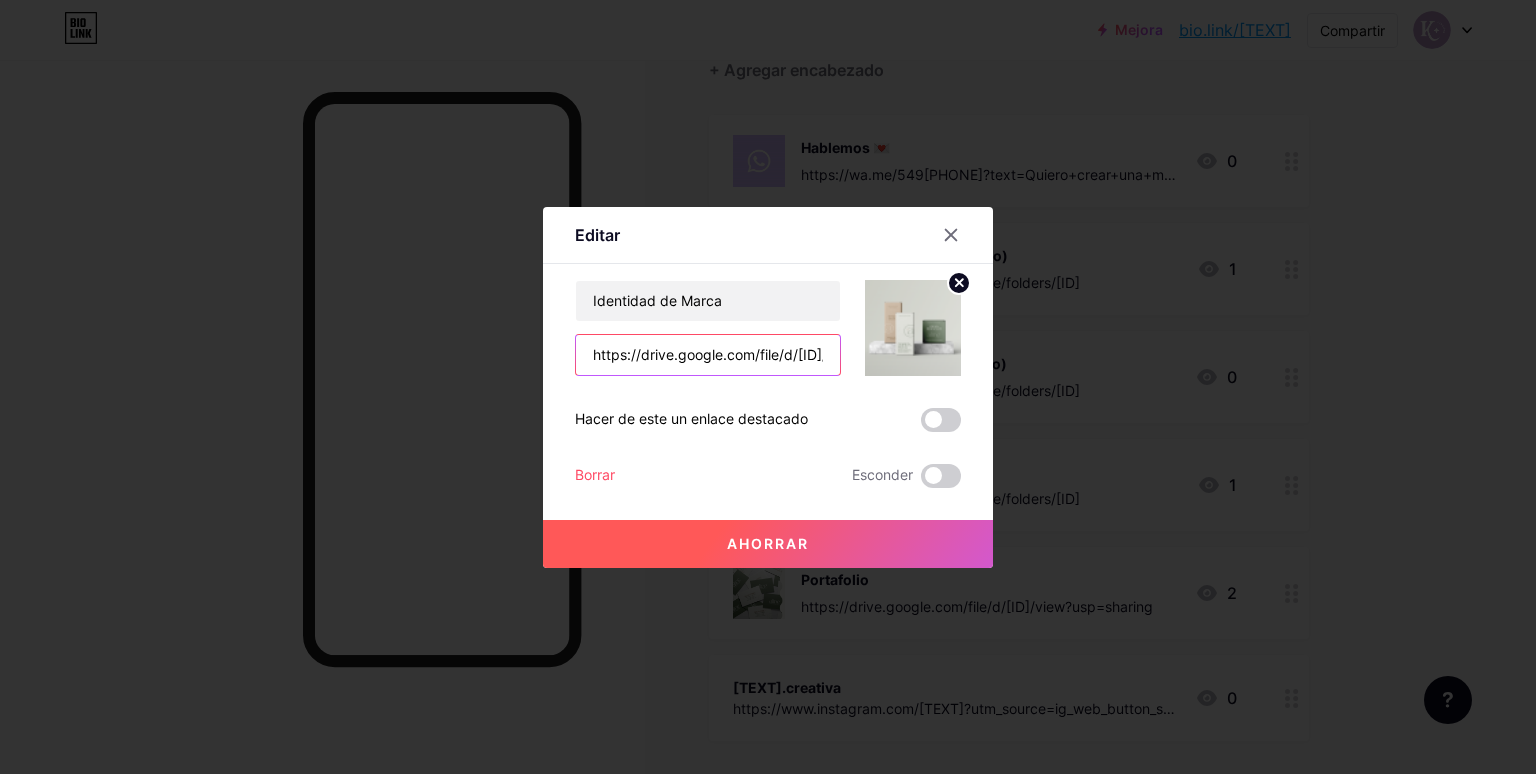 scroll, scrollTop: 0, scrollLeft: 377, axis: horizontal 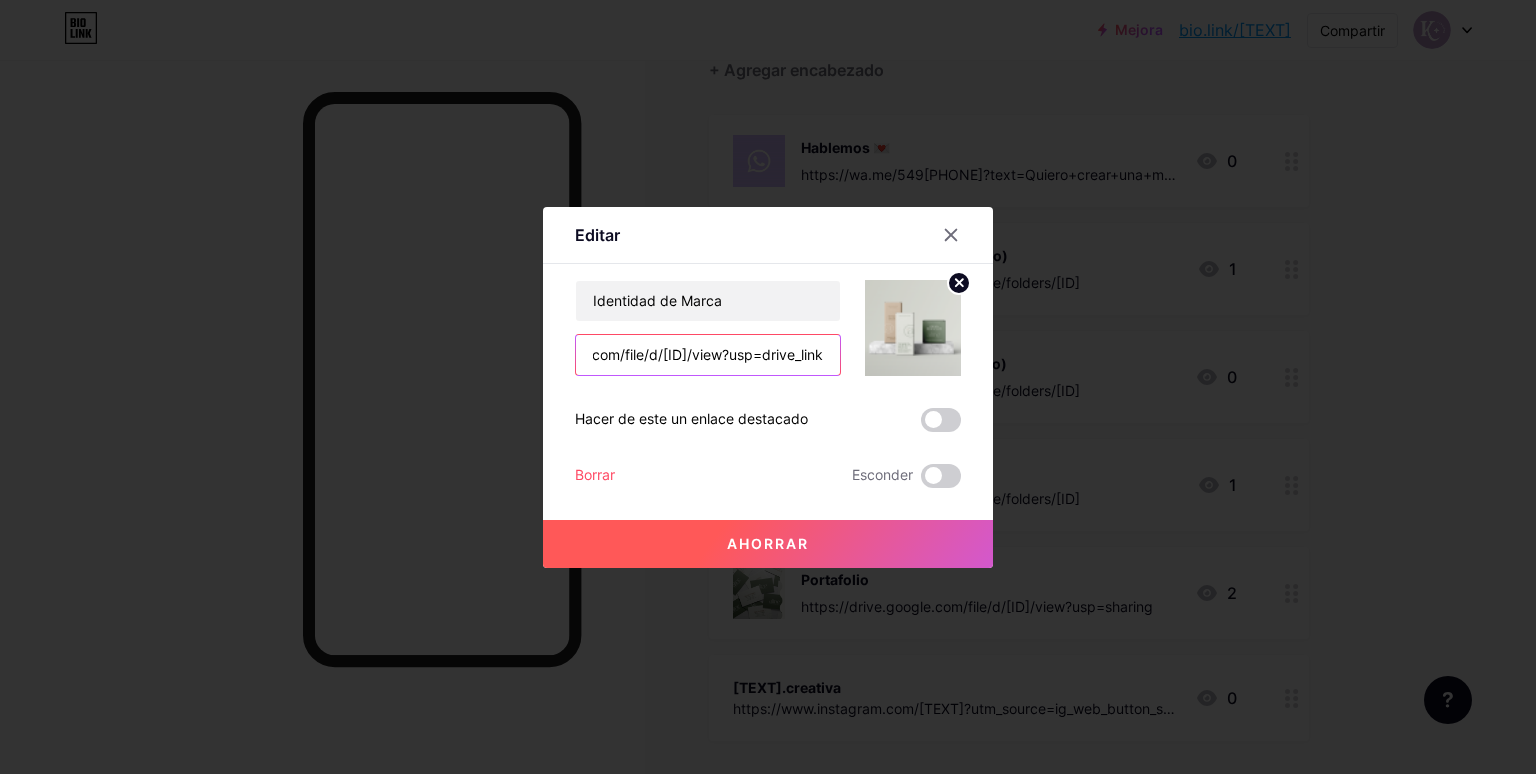 type on "https://drive.google.com/file/d/[ID]/view?usp=drive_link" 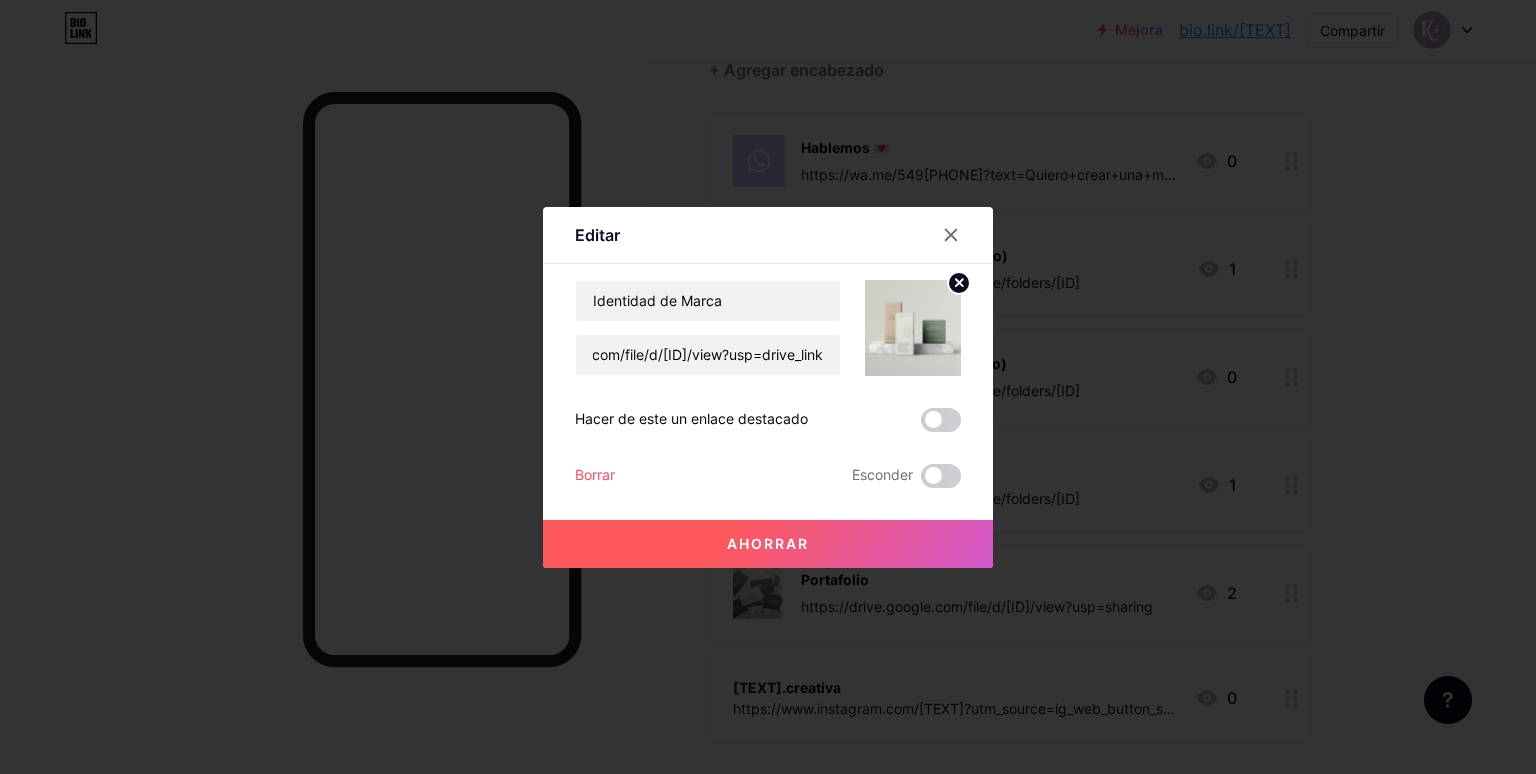 click on "Ahorrar" at bounding box center (768, 543) 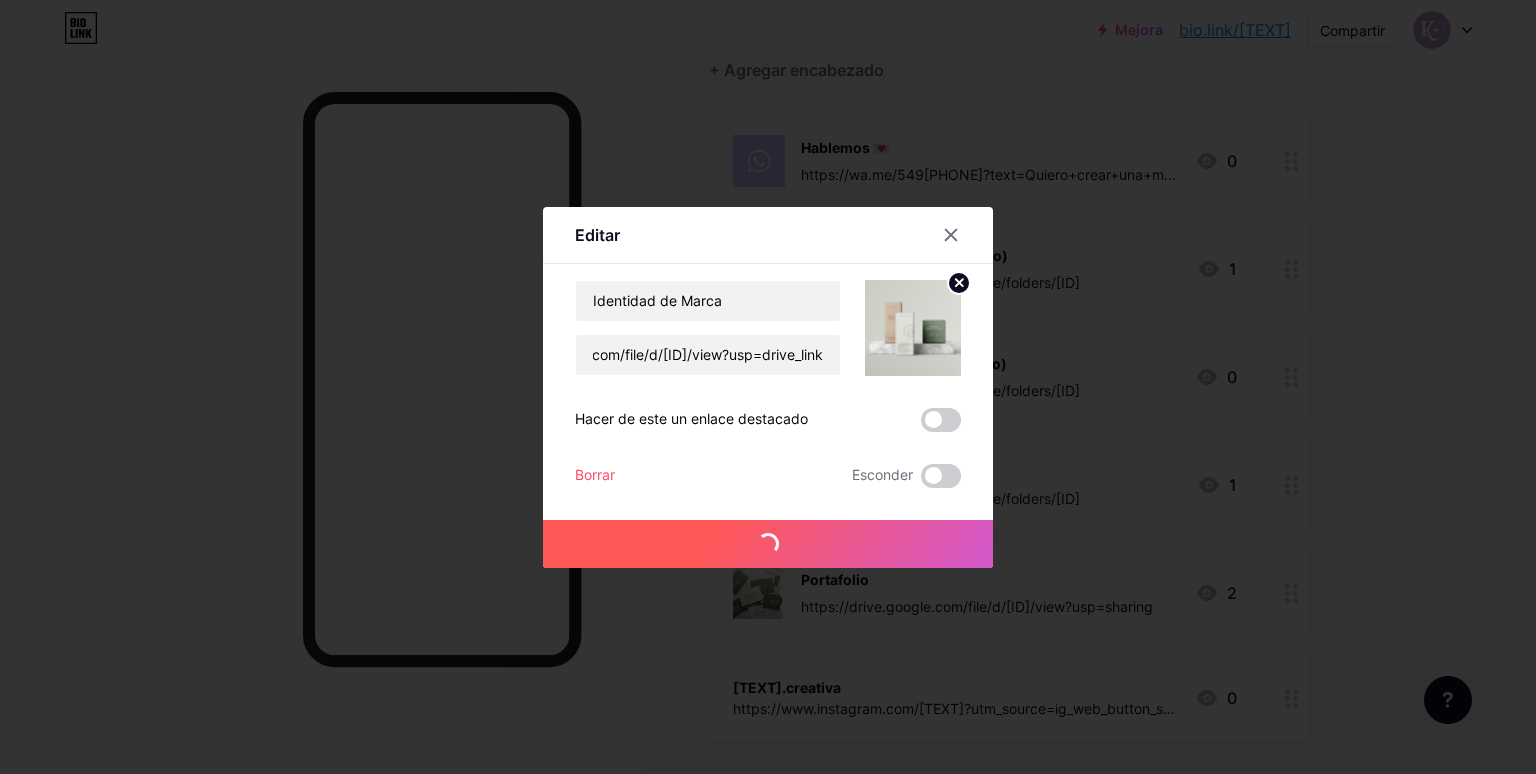 scroll, scrollTop: 0, scrollLeft: 0, axis: both 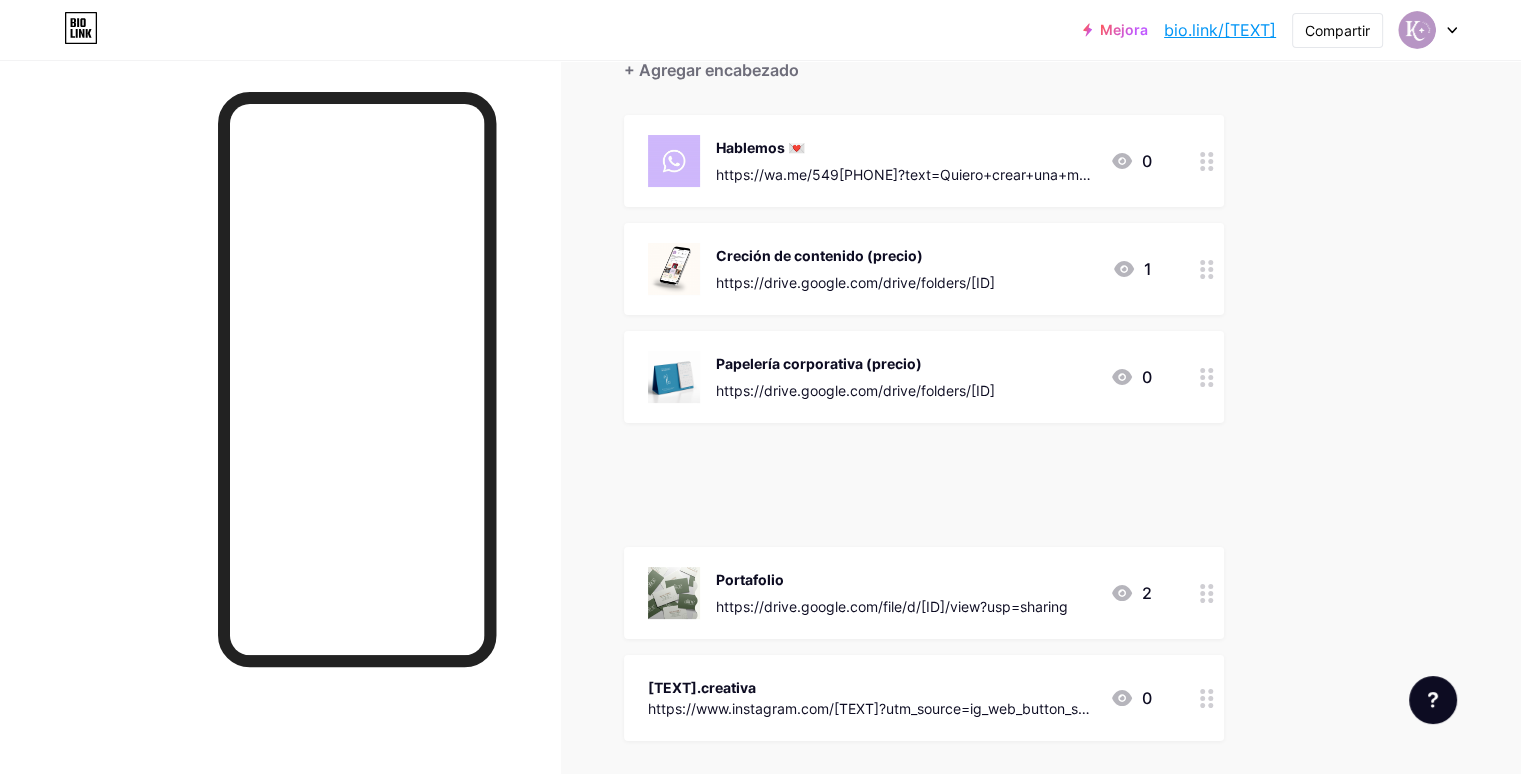 type 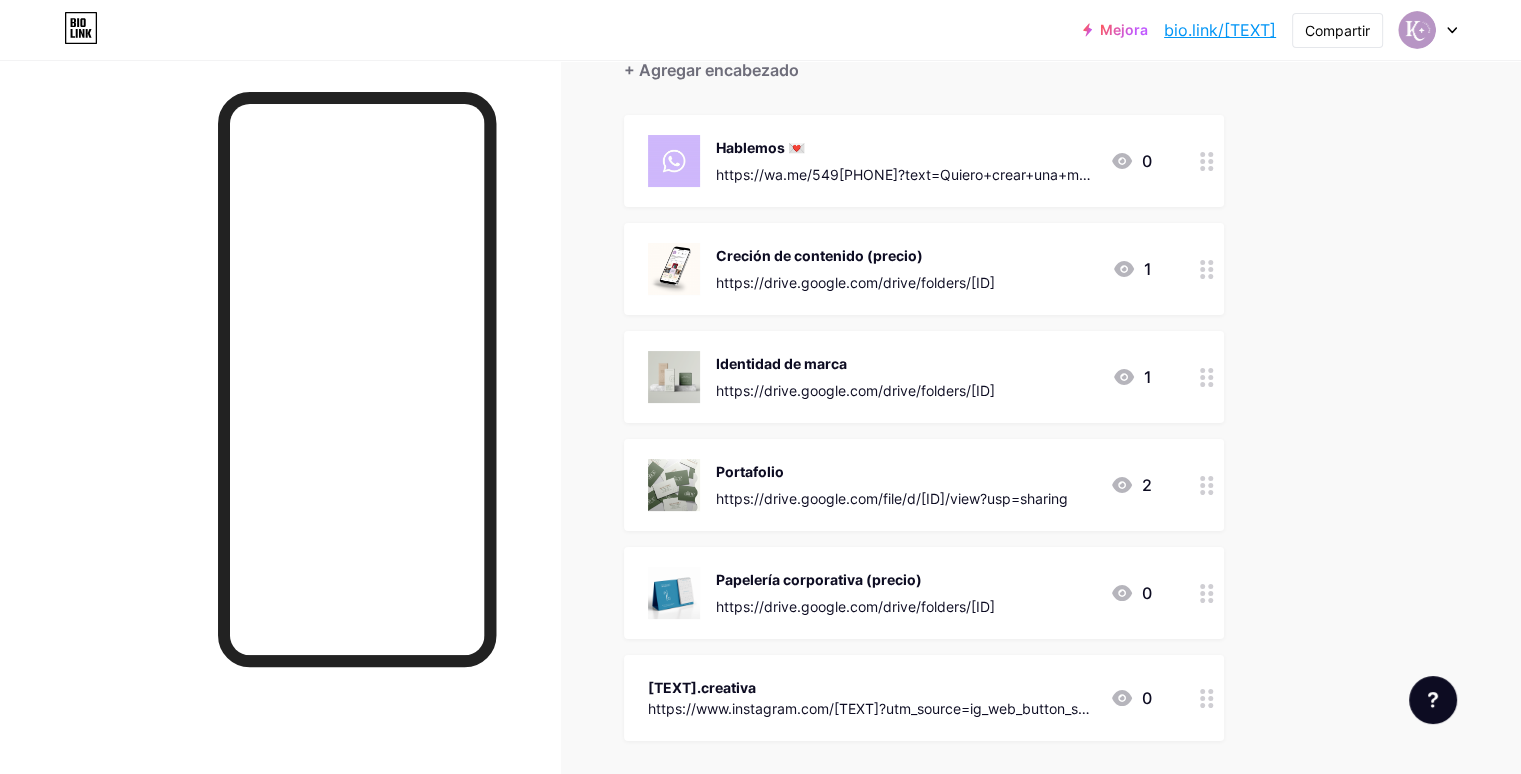click on "https://drive.google.com/file/d/[ID]/view?usp=sharing" at bounding box center (892, 498) 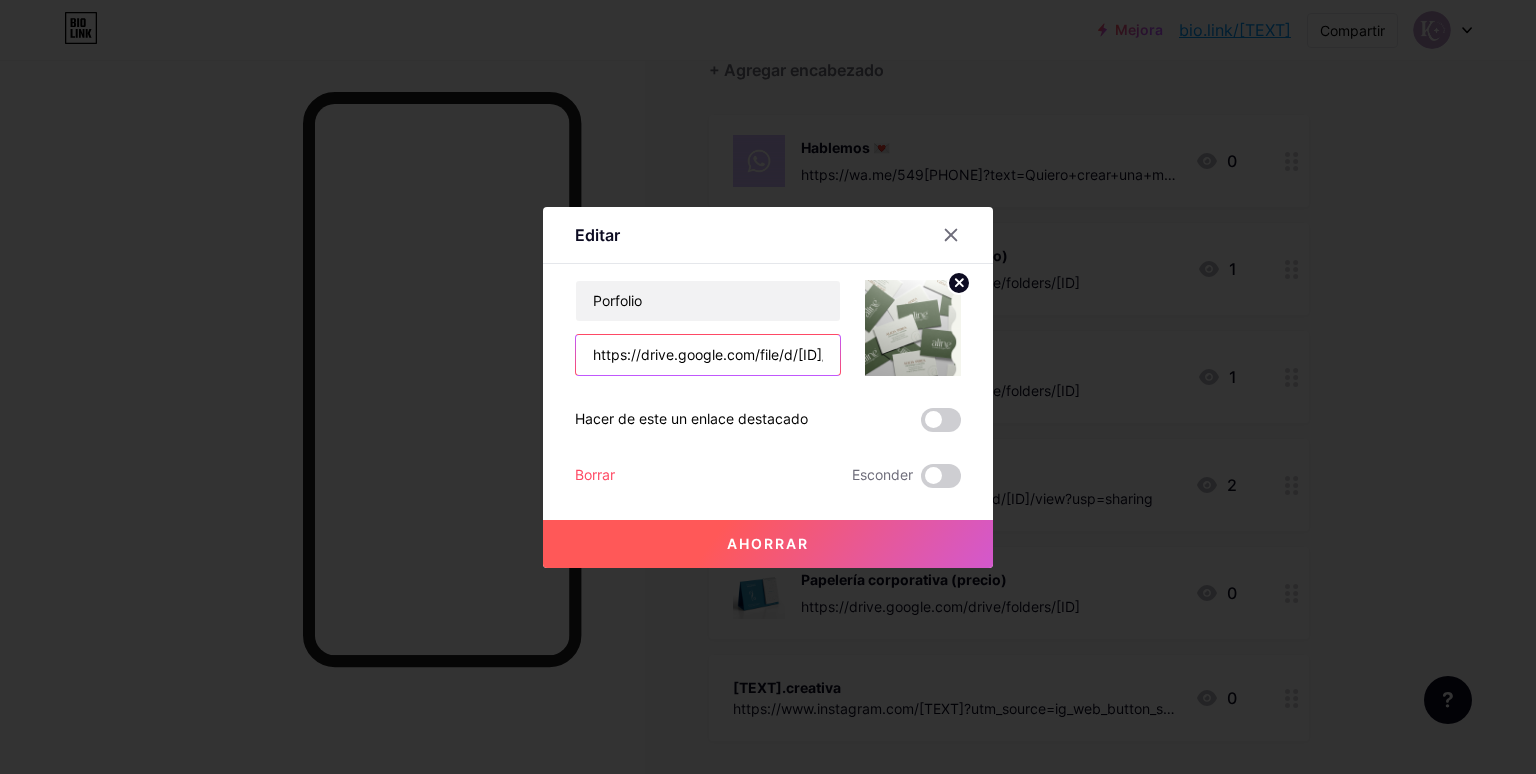 click on "https://drive.google.com/file/d/[ID]/view?usp=sharing" at bounding box center (708, 355) 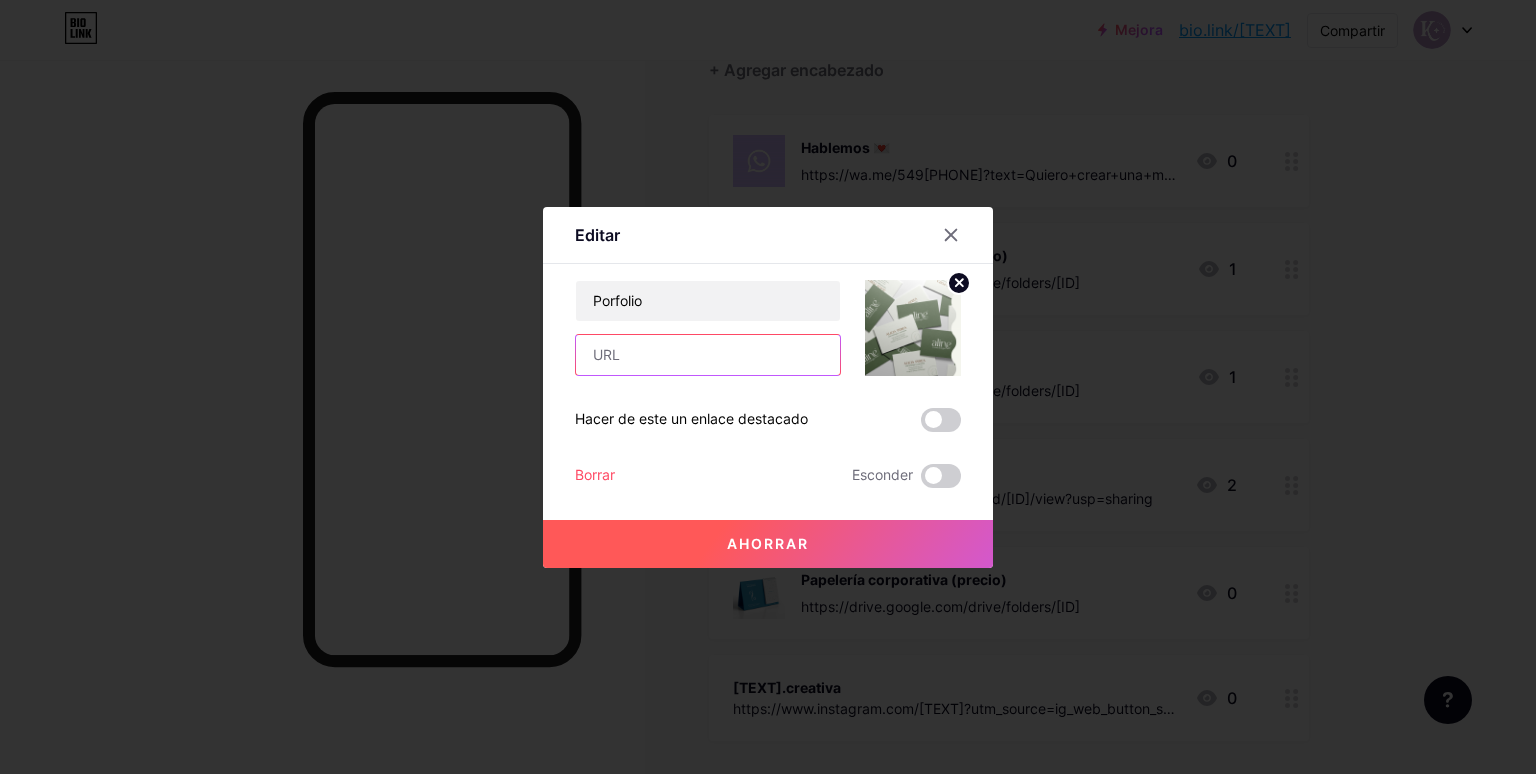 paste on "https://drive.google.com/file/d/[ID]/view?usp=drive_link" 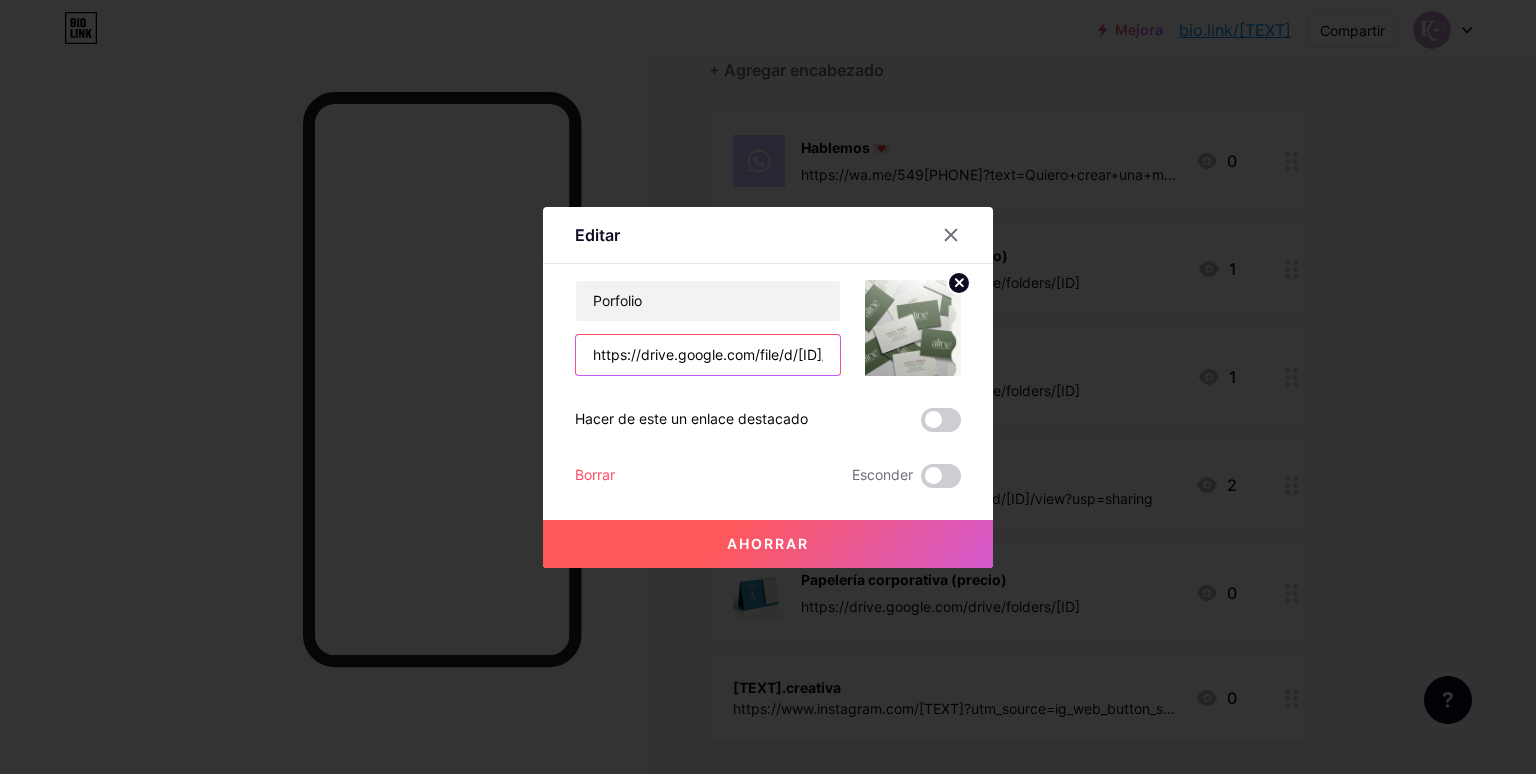 scroll, scrollTop: 0, scrollLeft: 388, axis: horizontal 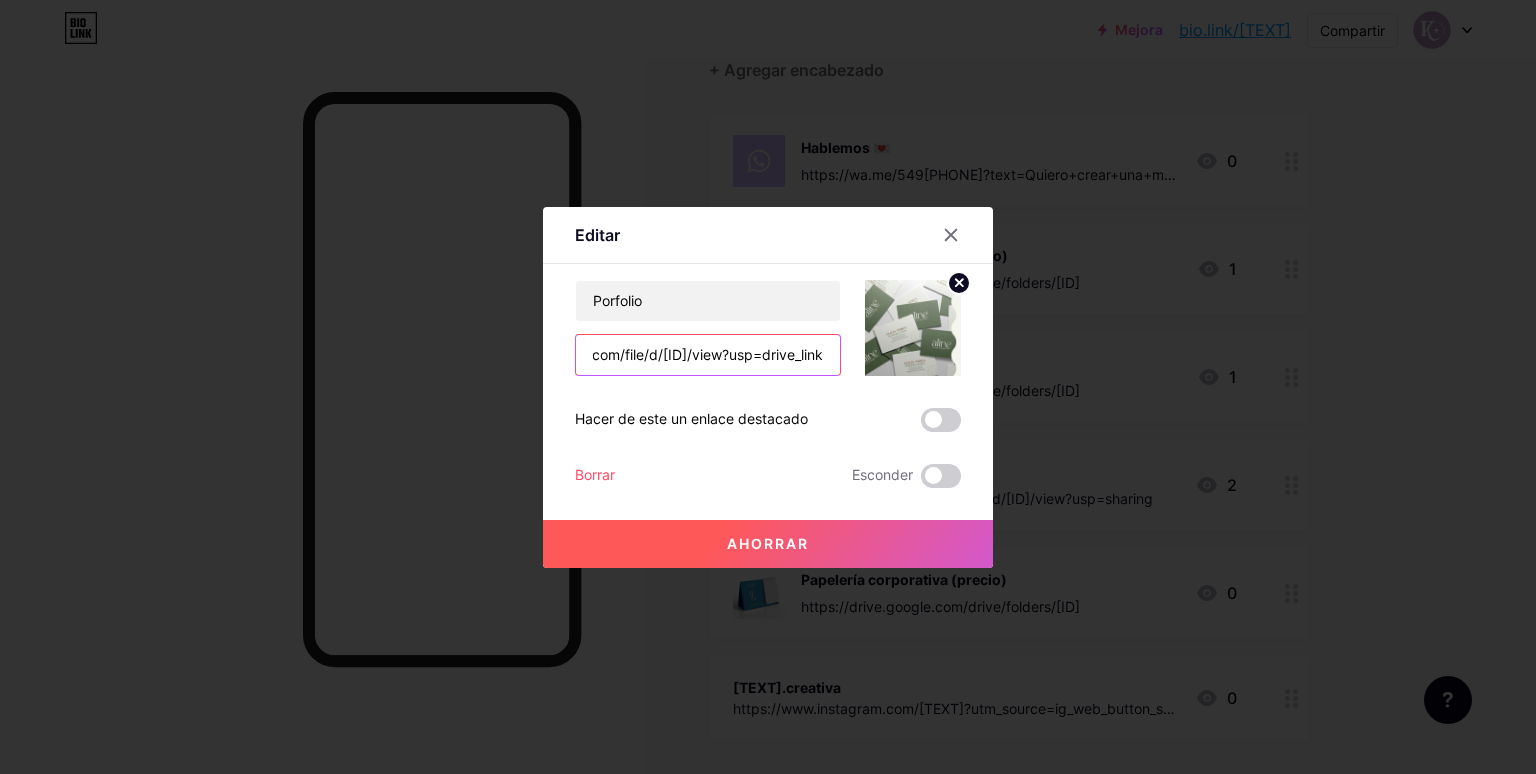 type on "https://drive.google.com/file/d/[ID]/view?usp=drive_link" 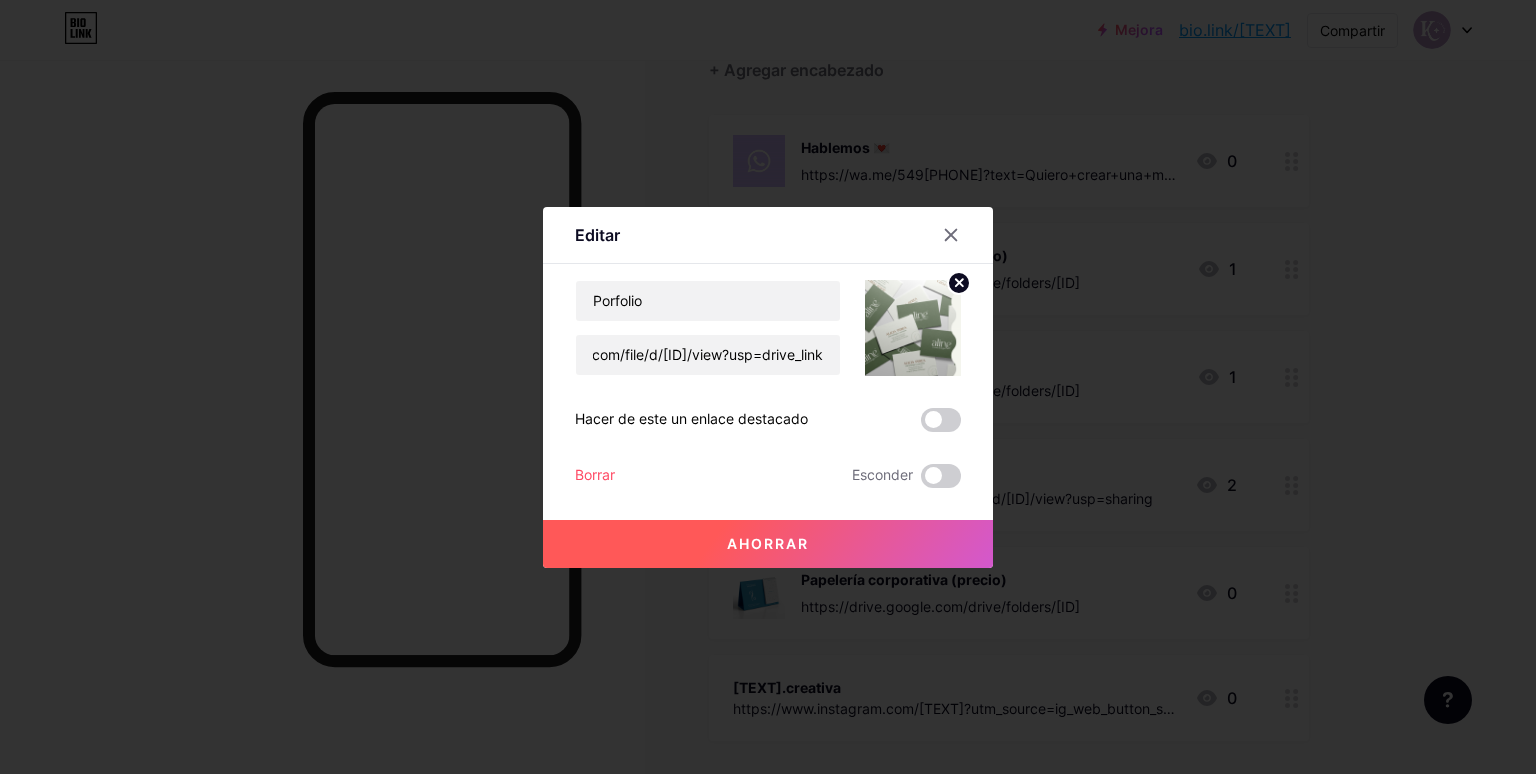 click on "Ahorrar" at bounding box center (768, 544) 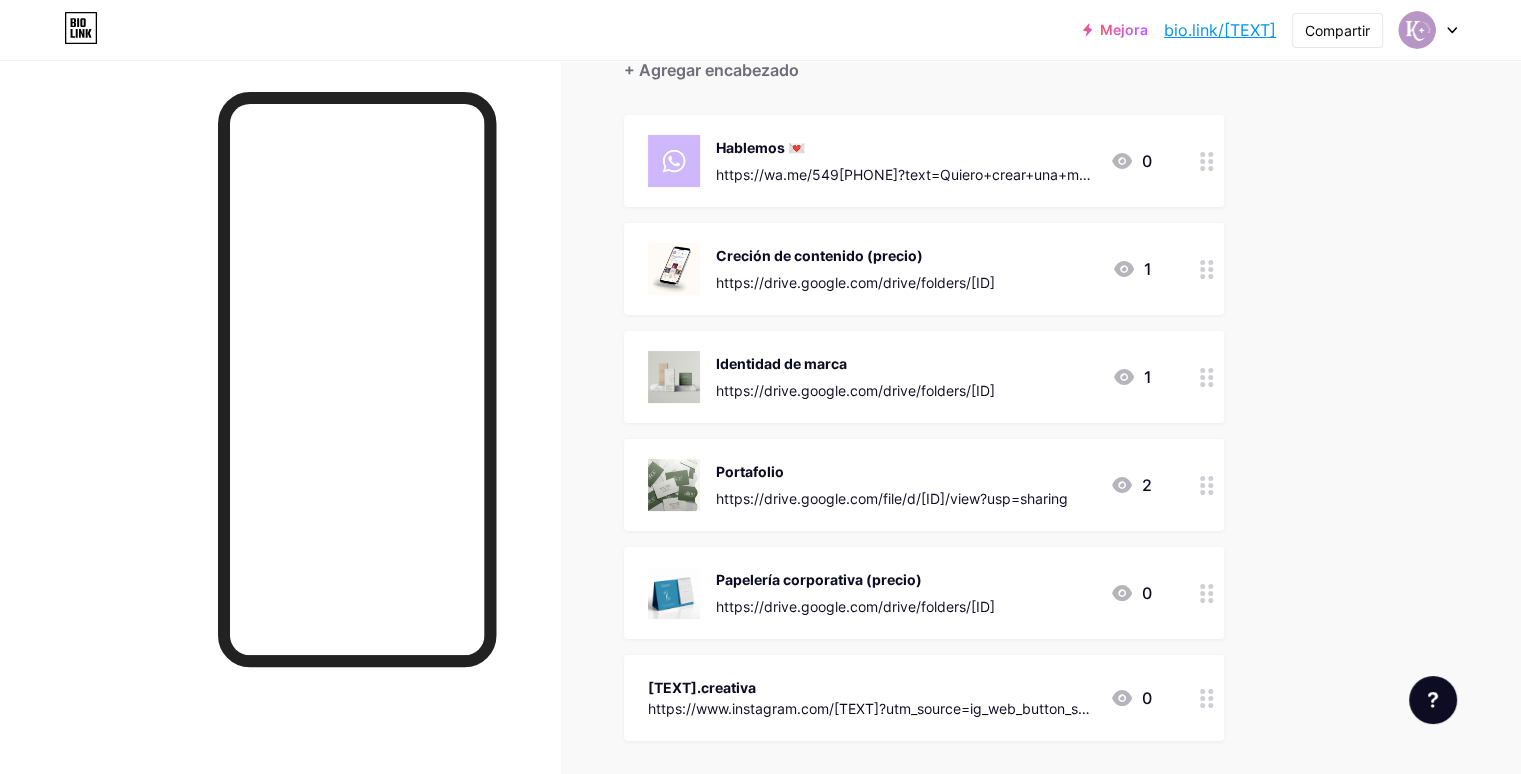 click on "Campo de golf
Publicaciones
Diseño
Suscriptores
NUEVO
Estadísticas
Ajustes       + AÑADIR ENLACE     + AÑADIR INCORPORAR
+ Agregar encabezado
Hablemos 💌
https://wa.me/549[PHONE]?text=Quiero+crear+una+marca+memorable
0
Creción de contenido (precio)
https://drive.google.com/drive/folders/[ID]
1
Identidad de marca
https://drive.google.com/drive/folders/[ID]
1
Portafolio
https://drive.google.com/file/d/[ID]/view?usp=sharing
2
0" at bounding box center (702, 417) 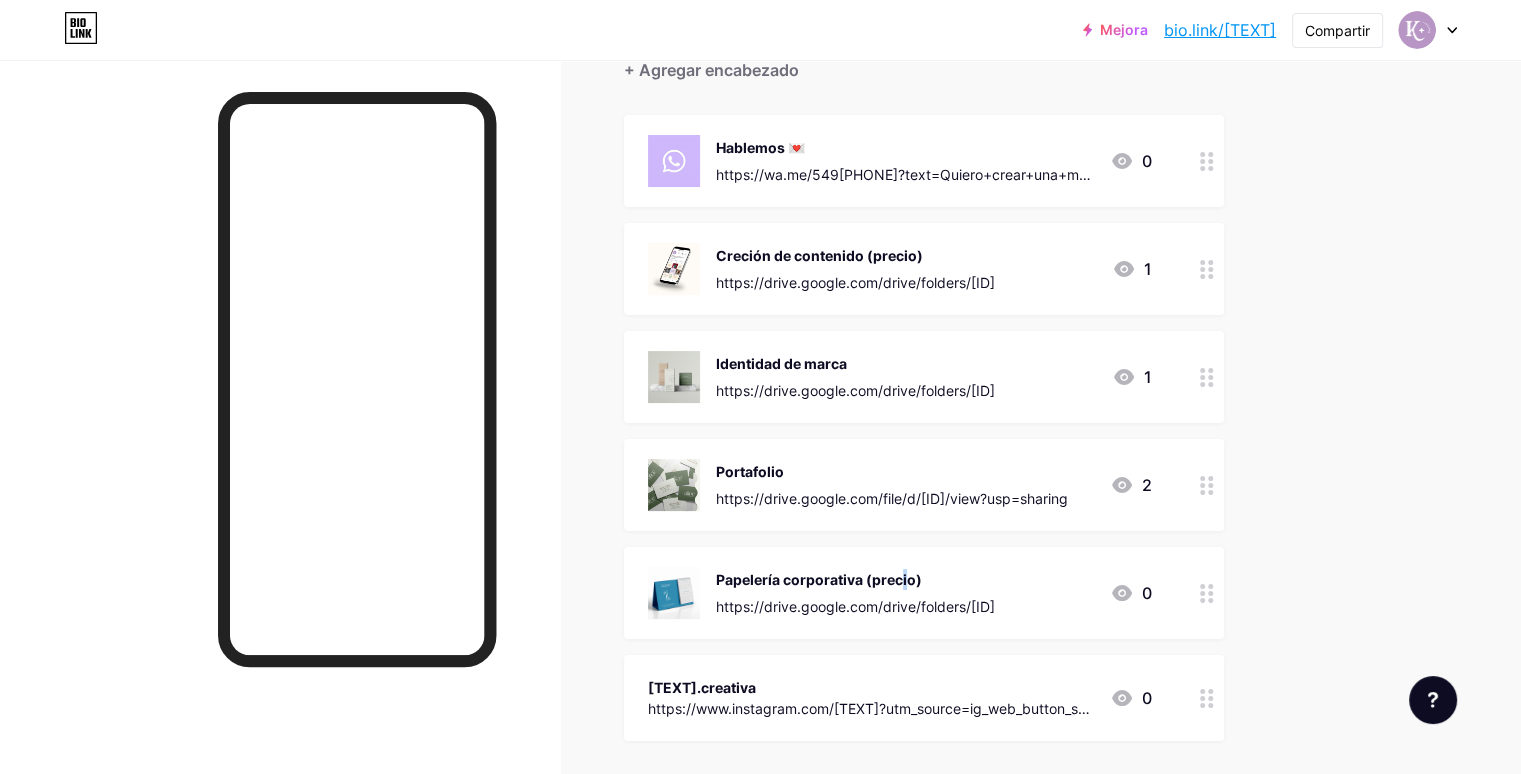 click on "Papelería corporativa (precio)
https://drive.google.com/drive/folders/[ID]" at bounding box center (855, 593) 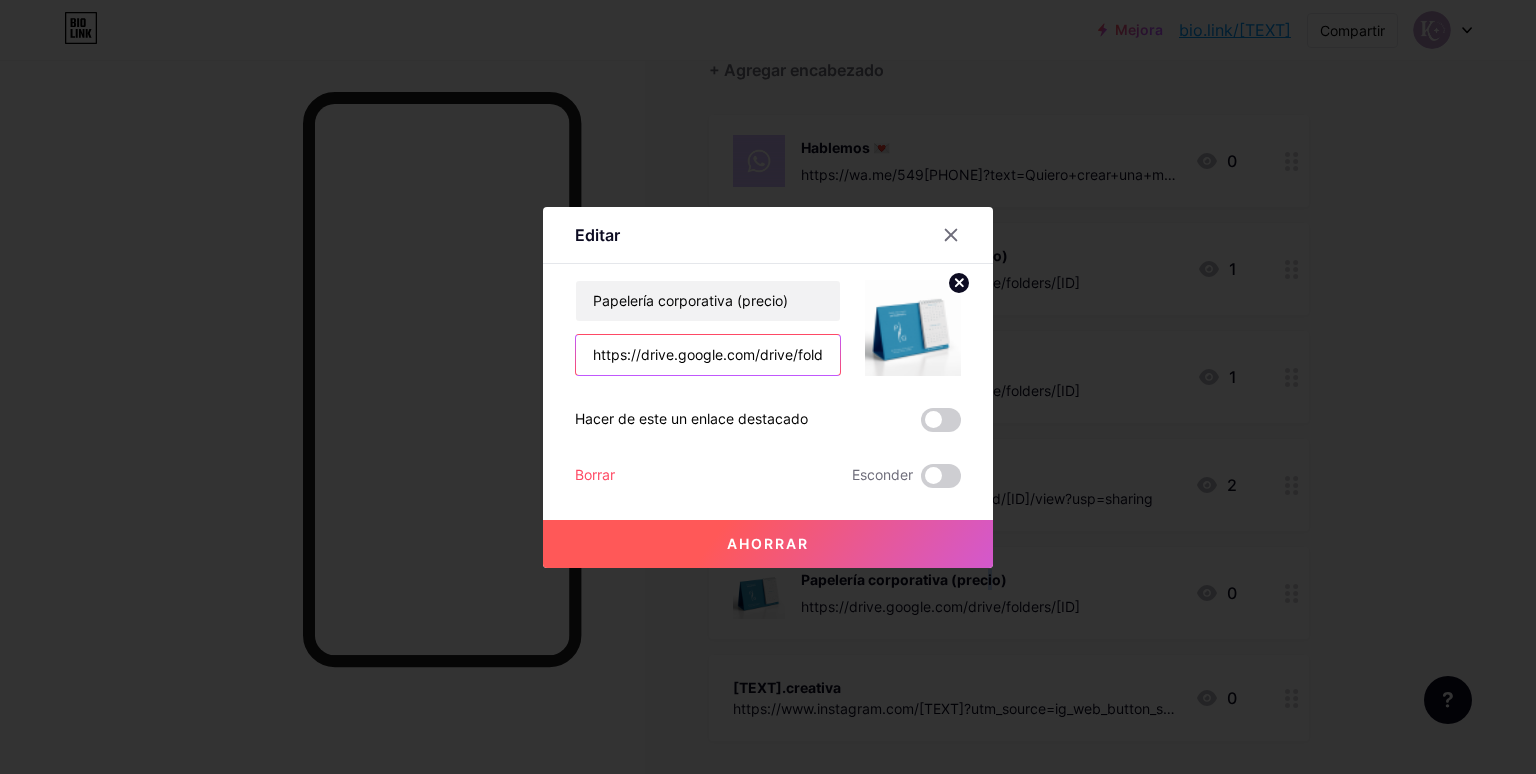 click on "https://drive.google.com/drive/folders/[ID]" at bounding box center [708, 355] 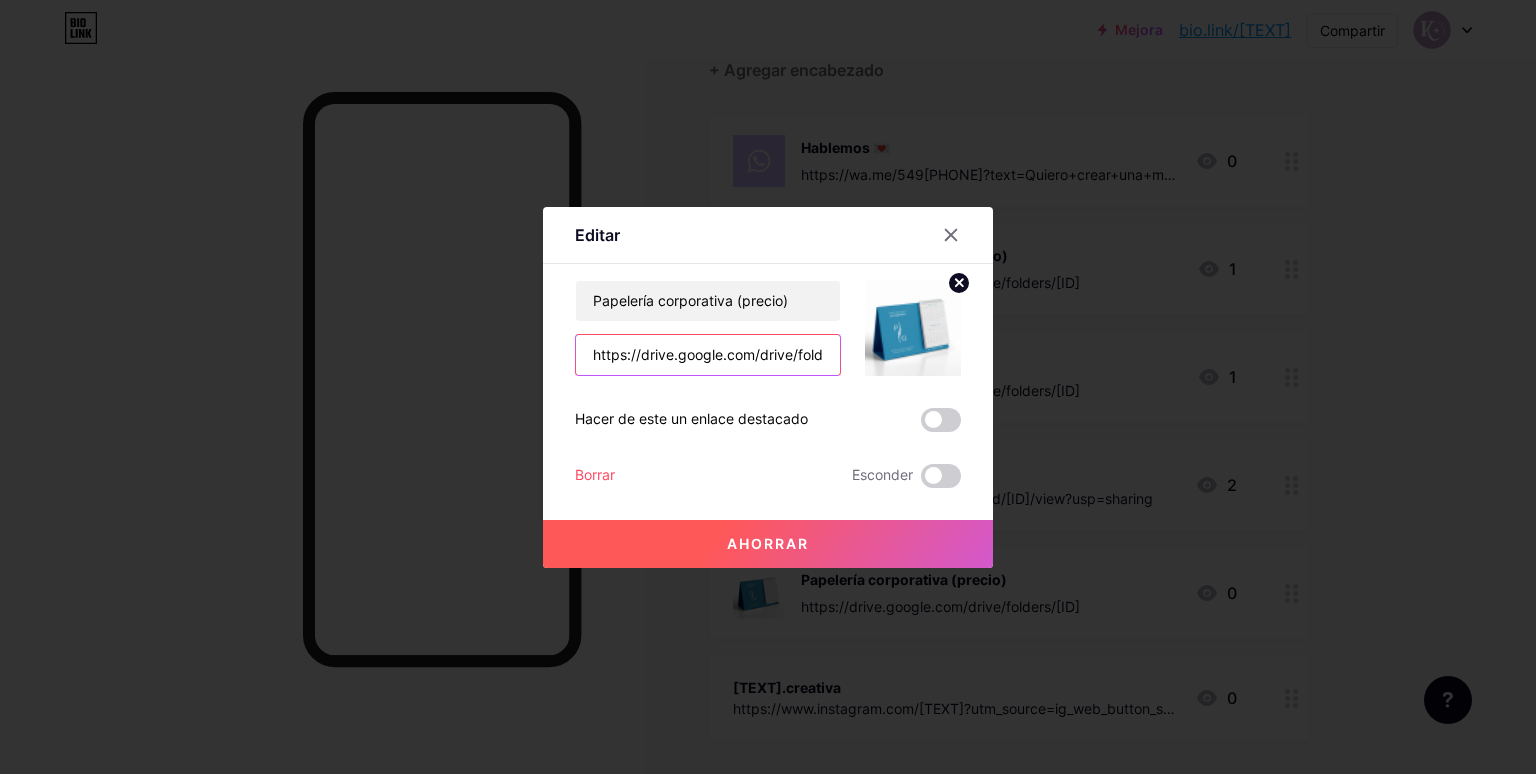 click on "https://drive.google.com/drive/folders/[ID]" at bounding box center (708, 355) 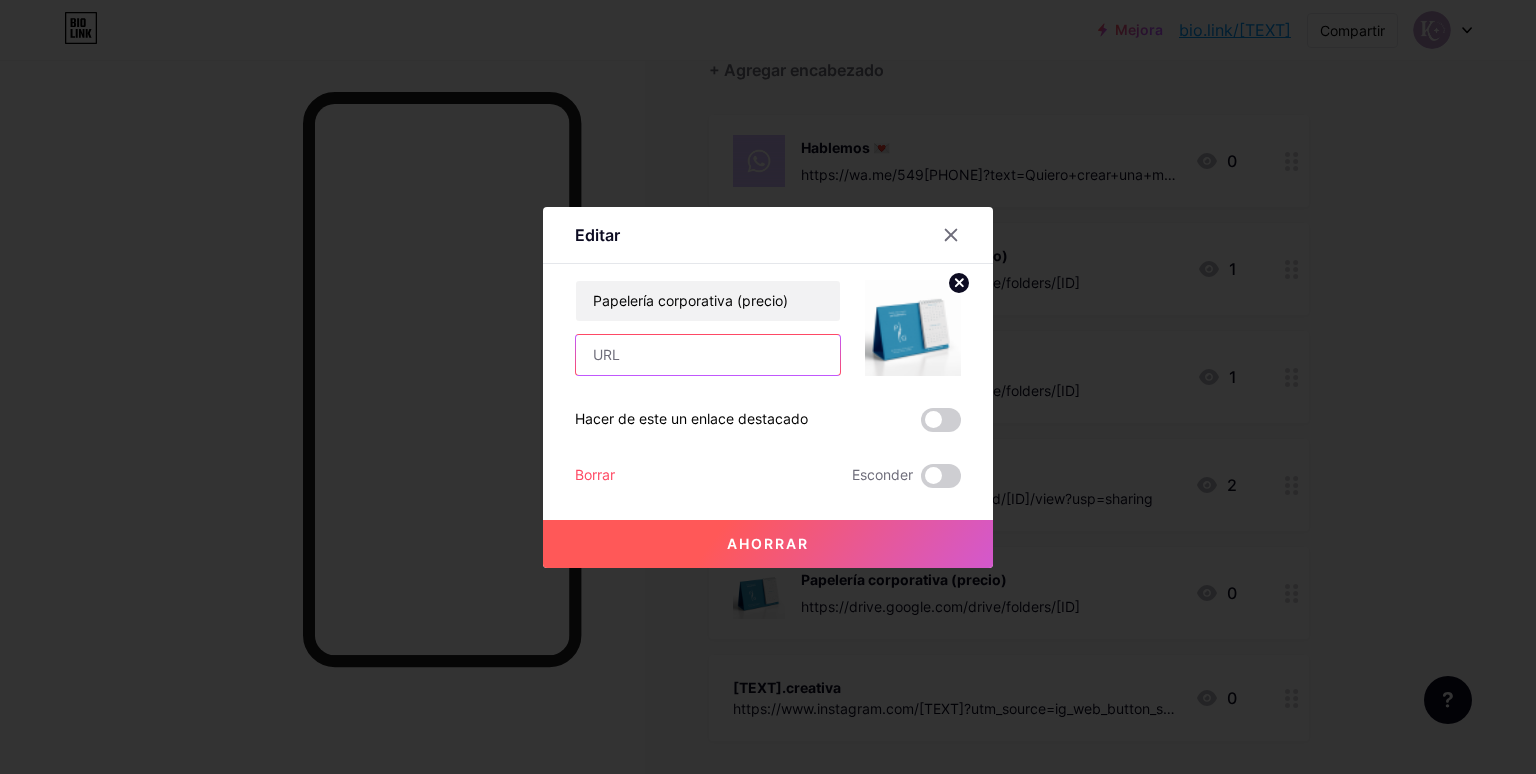 paste on "https://drive.google.com/file/d/[ID]/view?usp=drive_link" 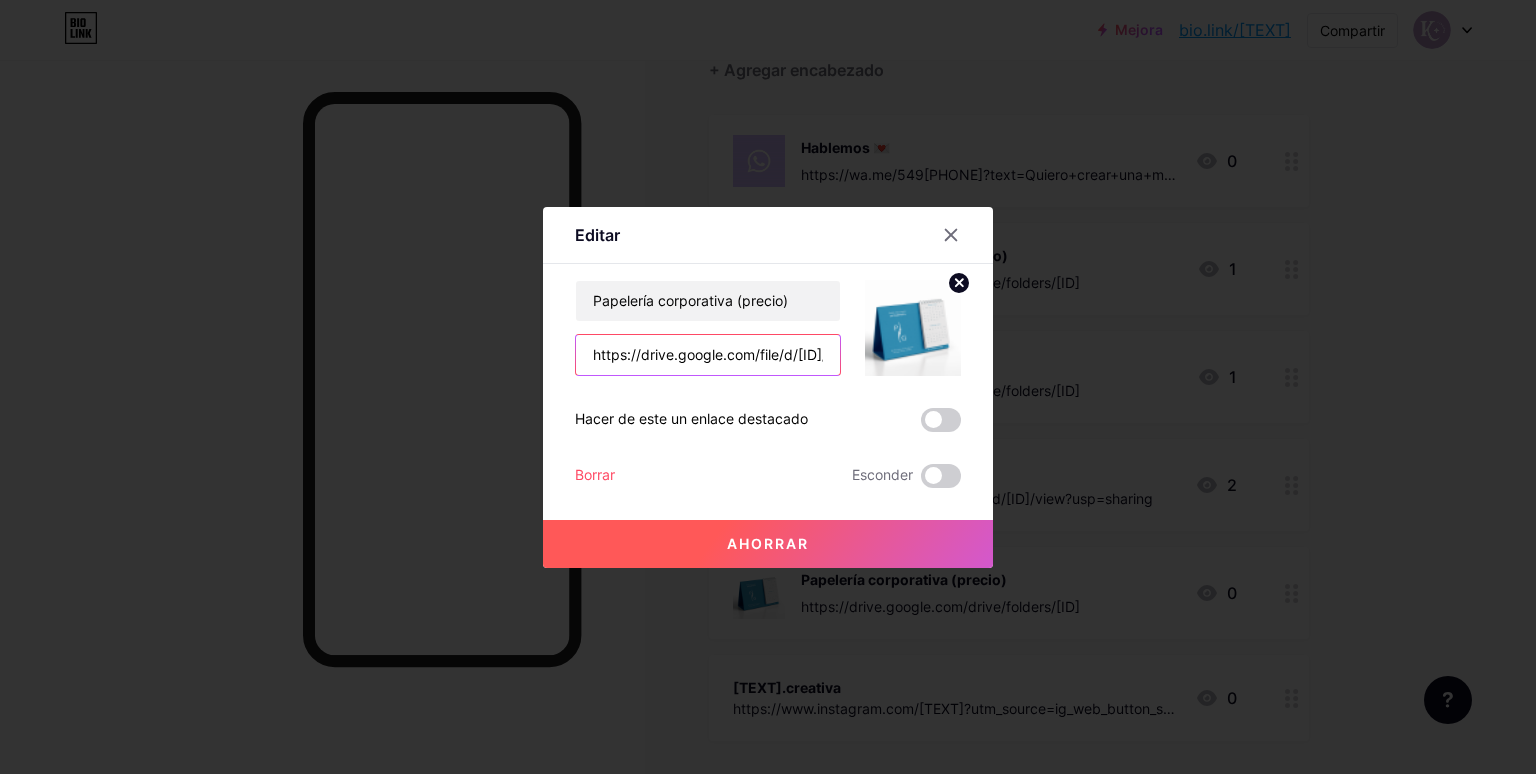 scroll, scrollTop: 0, scrollLeft: 380, axis: horizontal 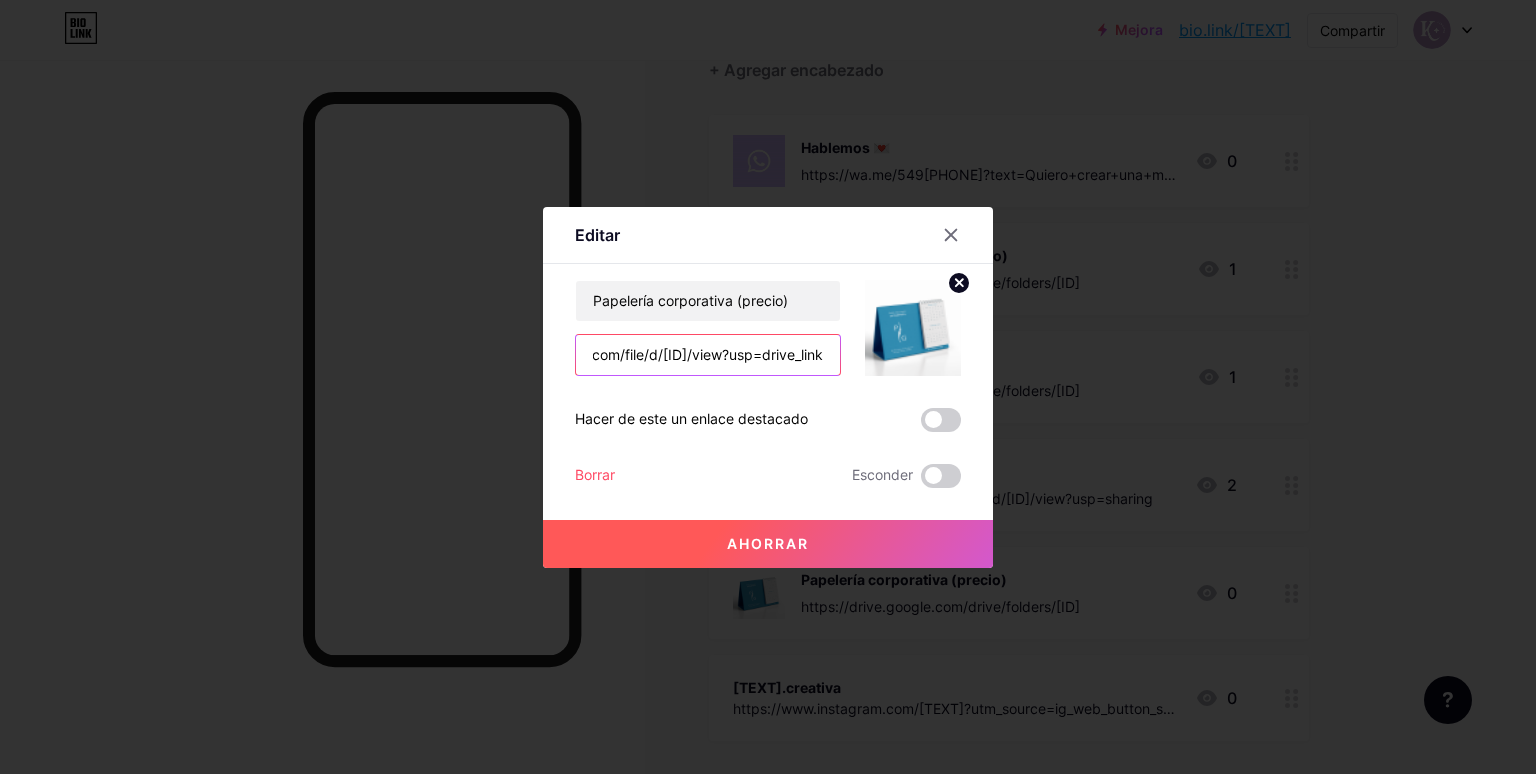 type on "https://drive.google.com/file/d/[ID]/view?usp=drive_link" 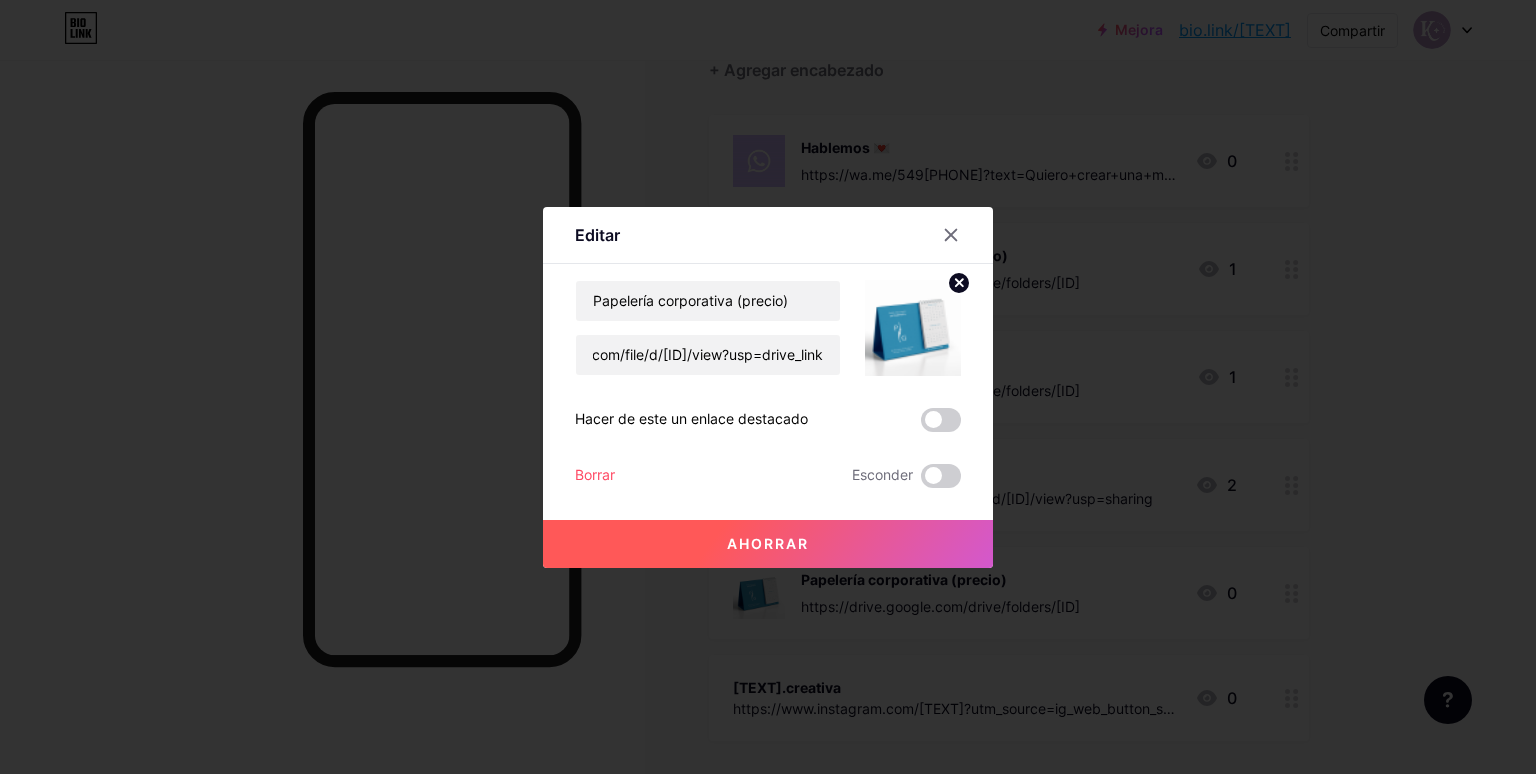 click on "Ahorrar" at bounding box center [768, 544] 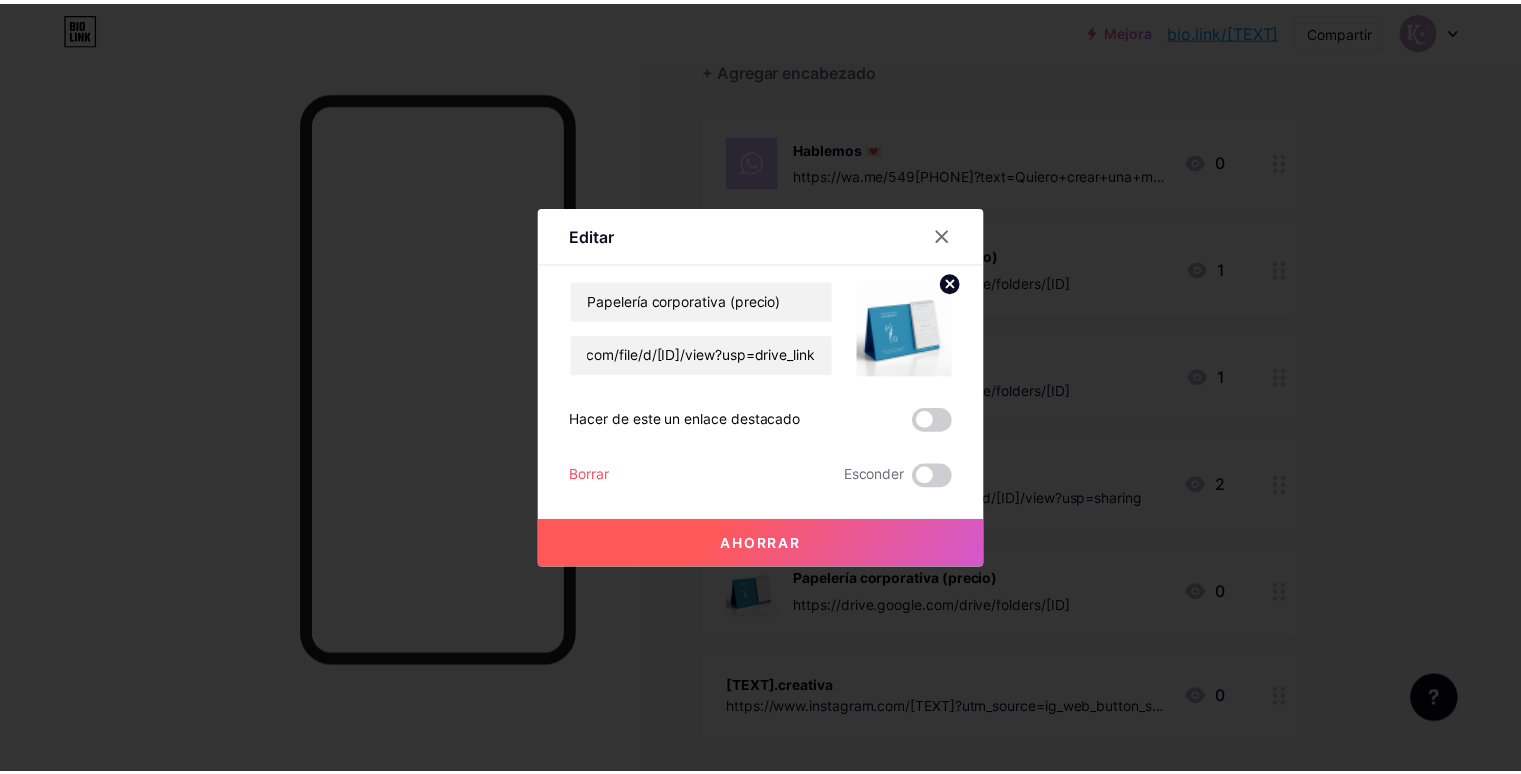 scroll, scrollTop: 0, scrollLeft: 0, axis: both 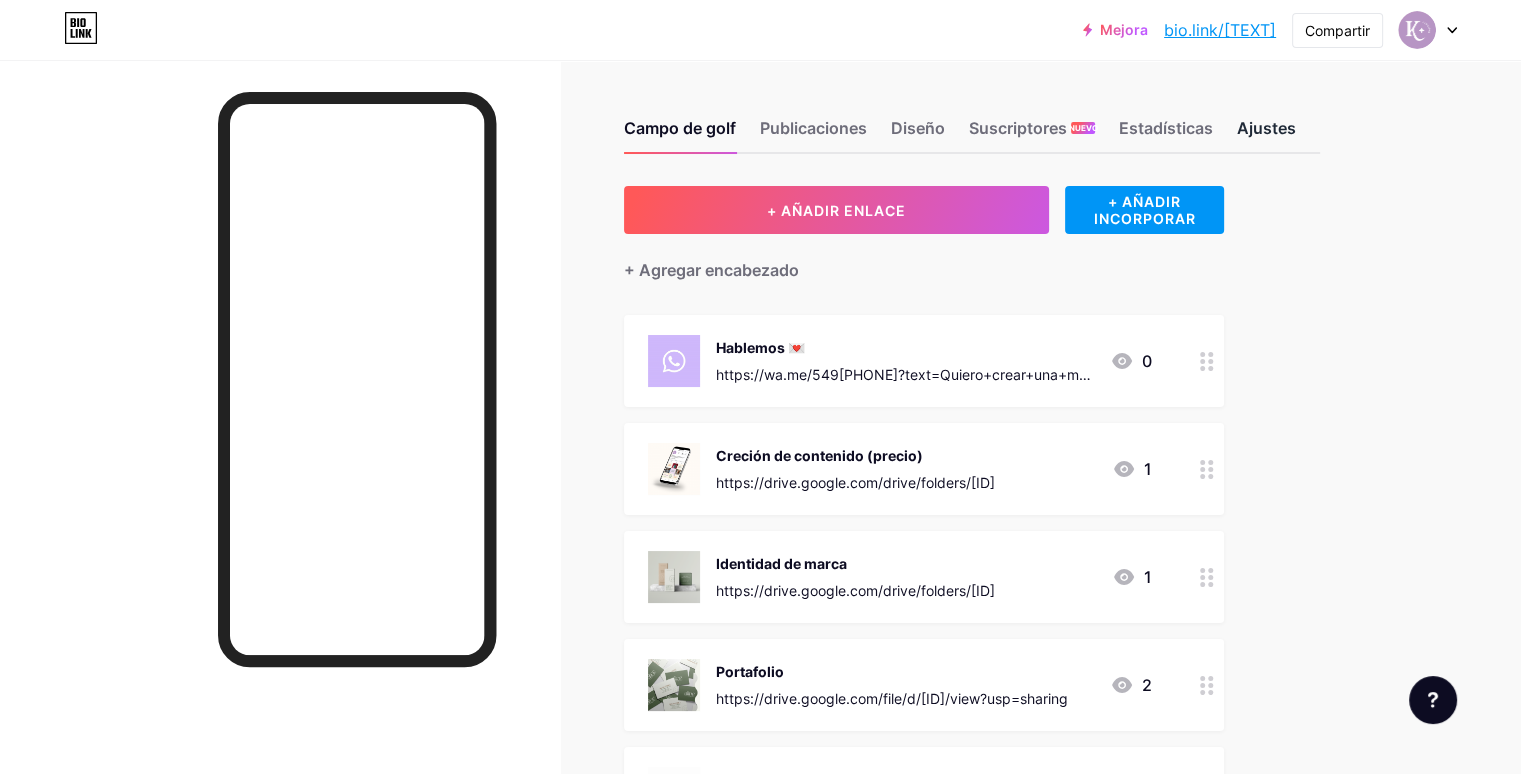 click on "Ajustes" at bounding box center (1266, 128) 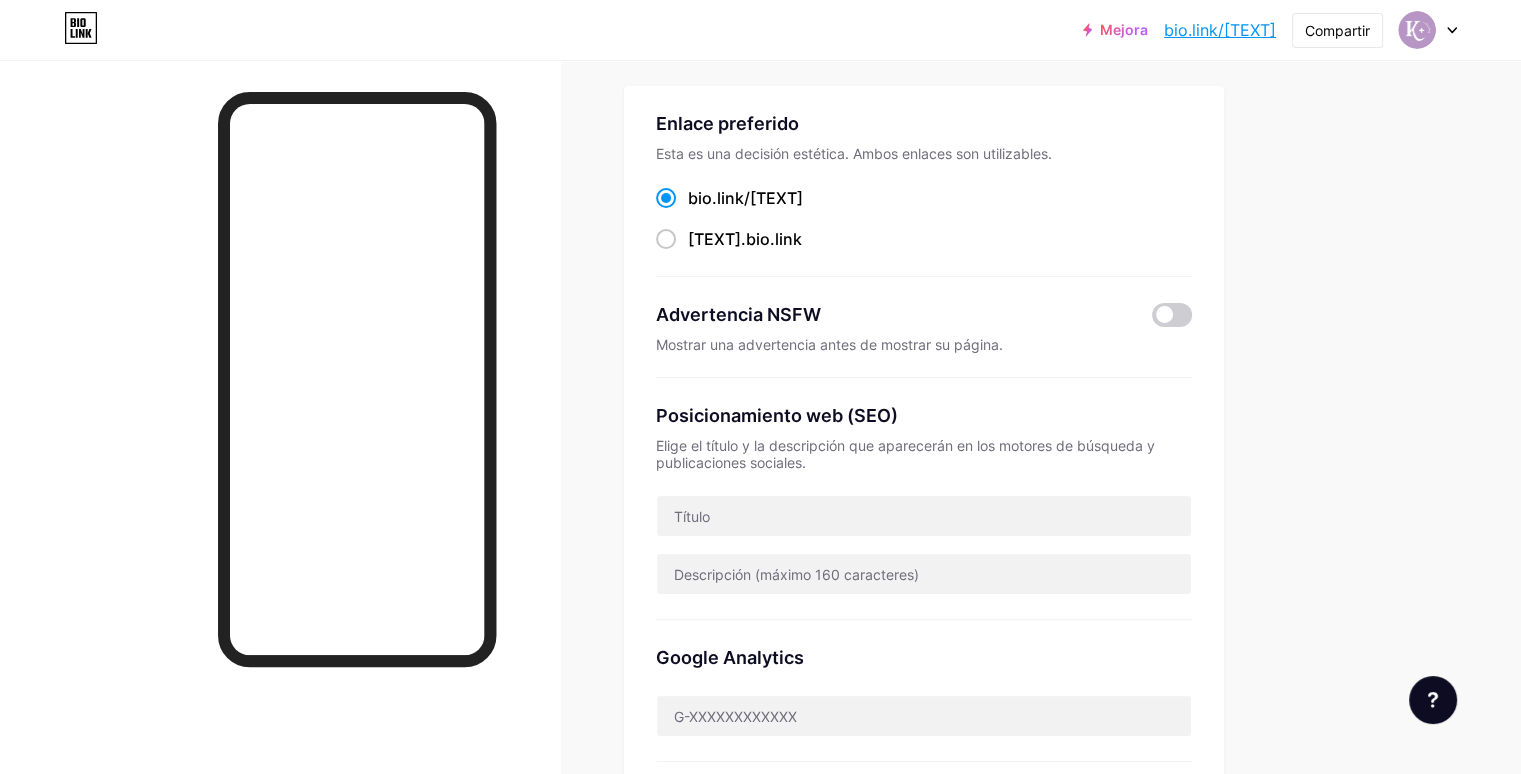 scroll, scrollTop: 0, scrollLeft: 0, axis: both 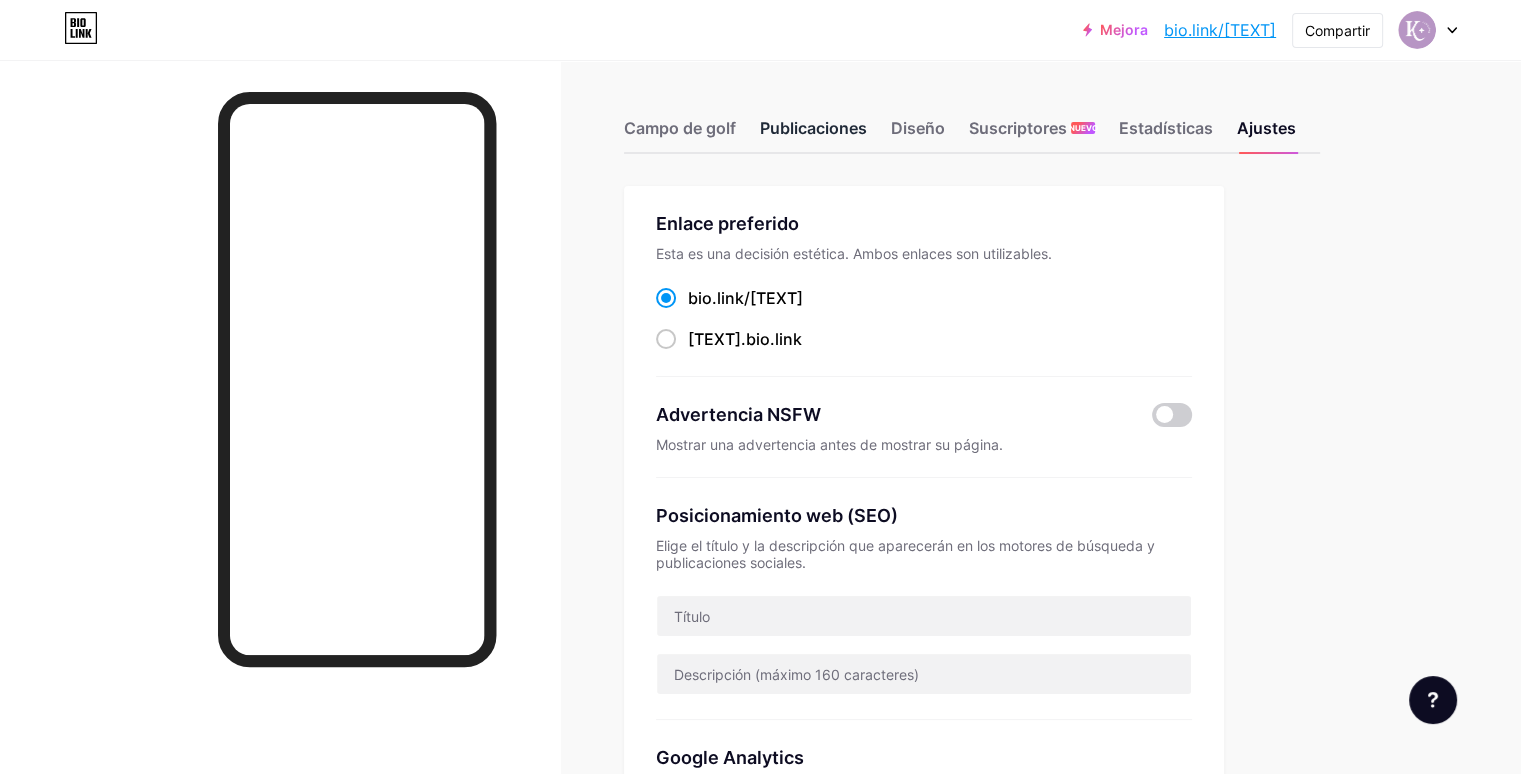 click on "Publicaciones" at bounding box center [813, 134] 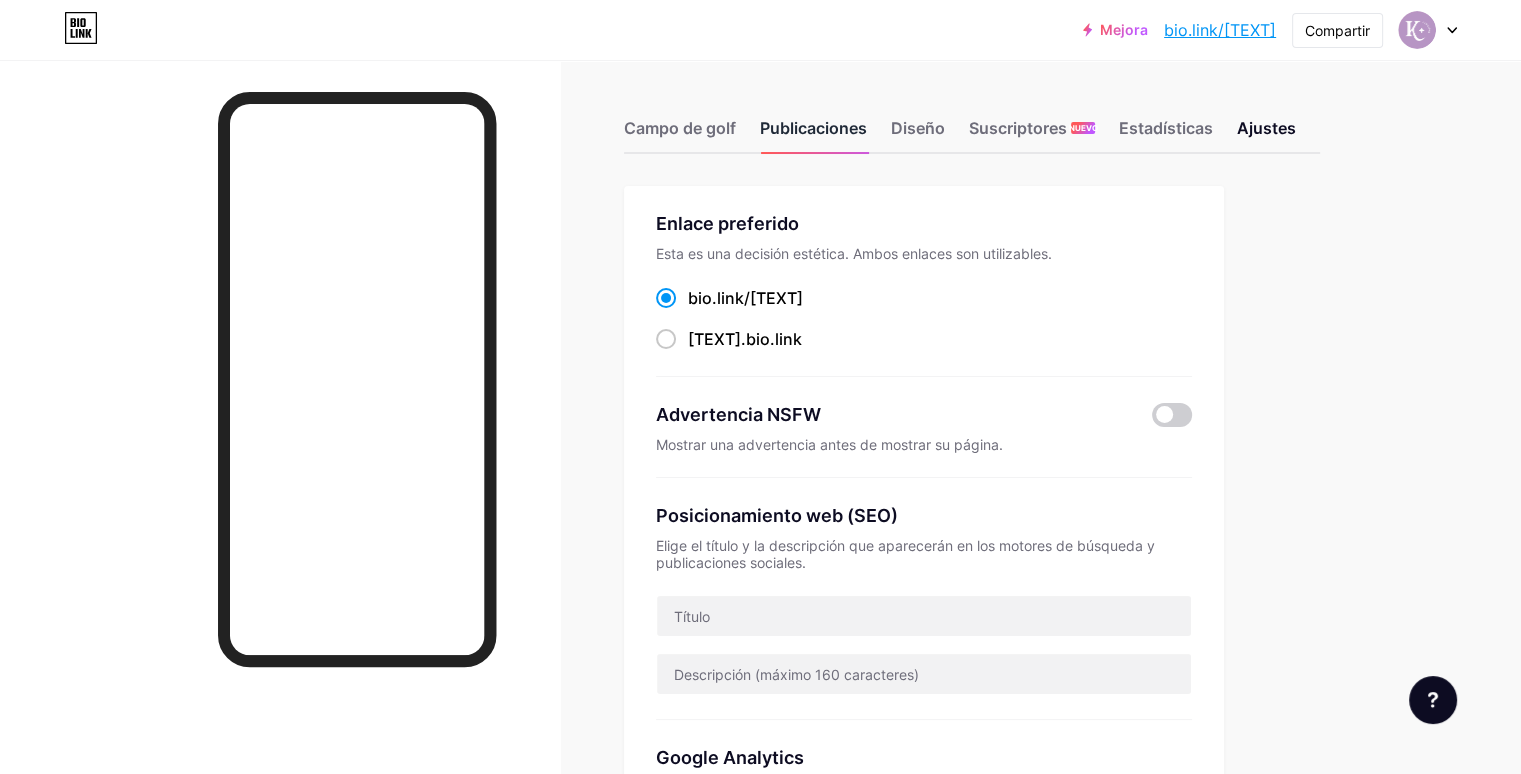 click on "Publicaciones" at bounding box center [813, 128] 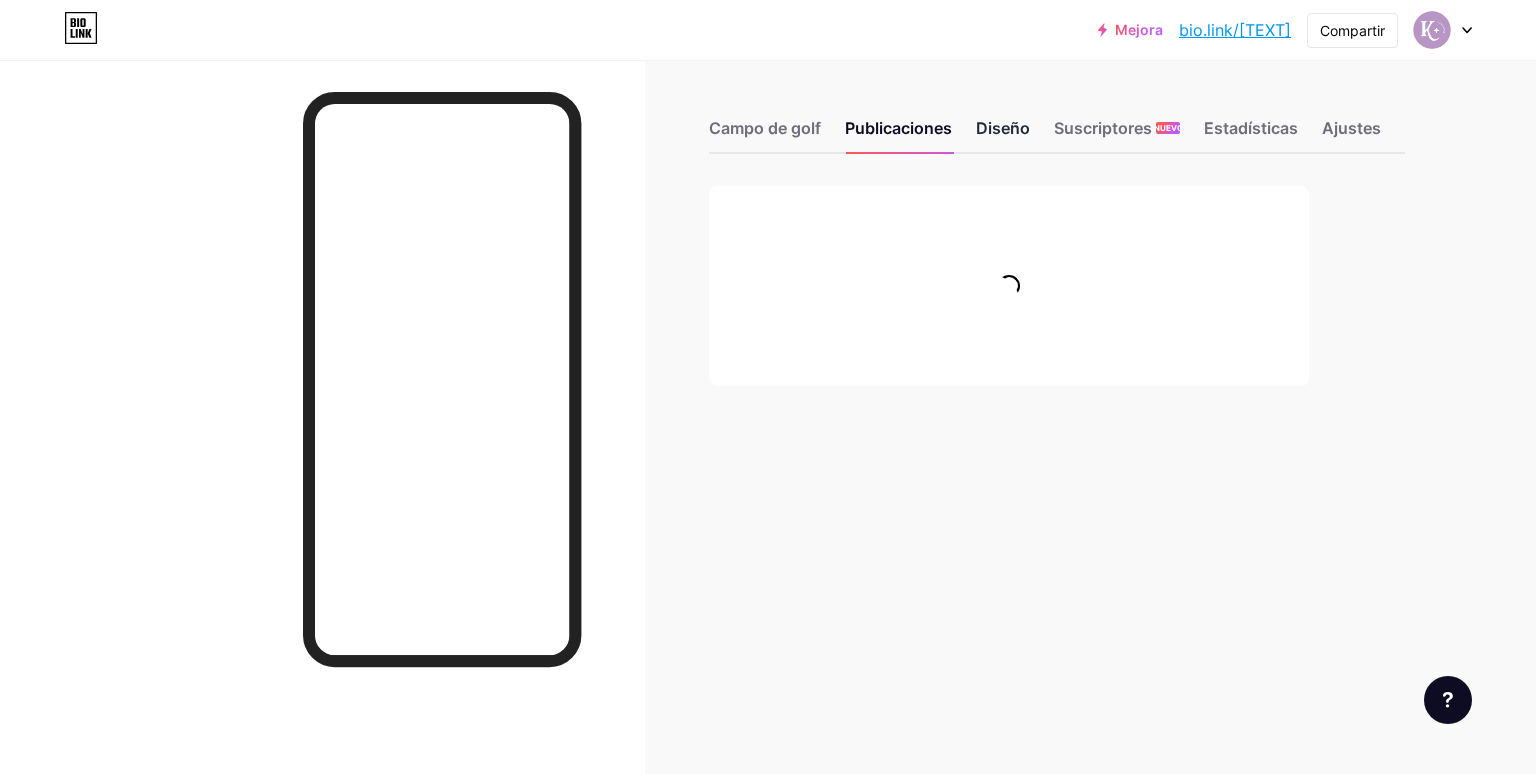 click on "Diseño" at bounding box center (1003, 128) 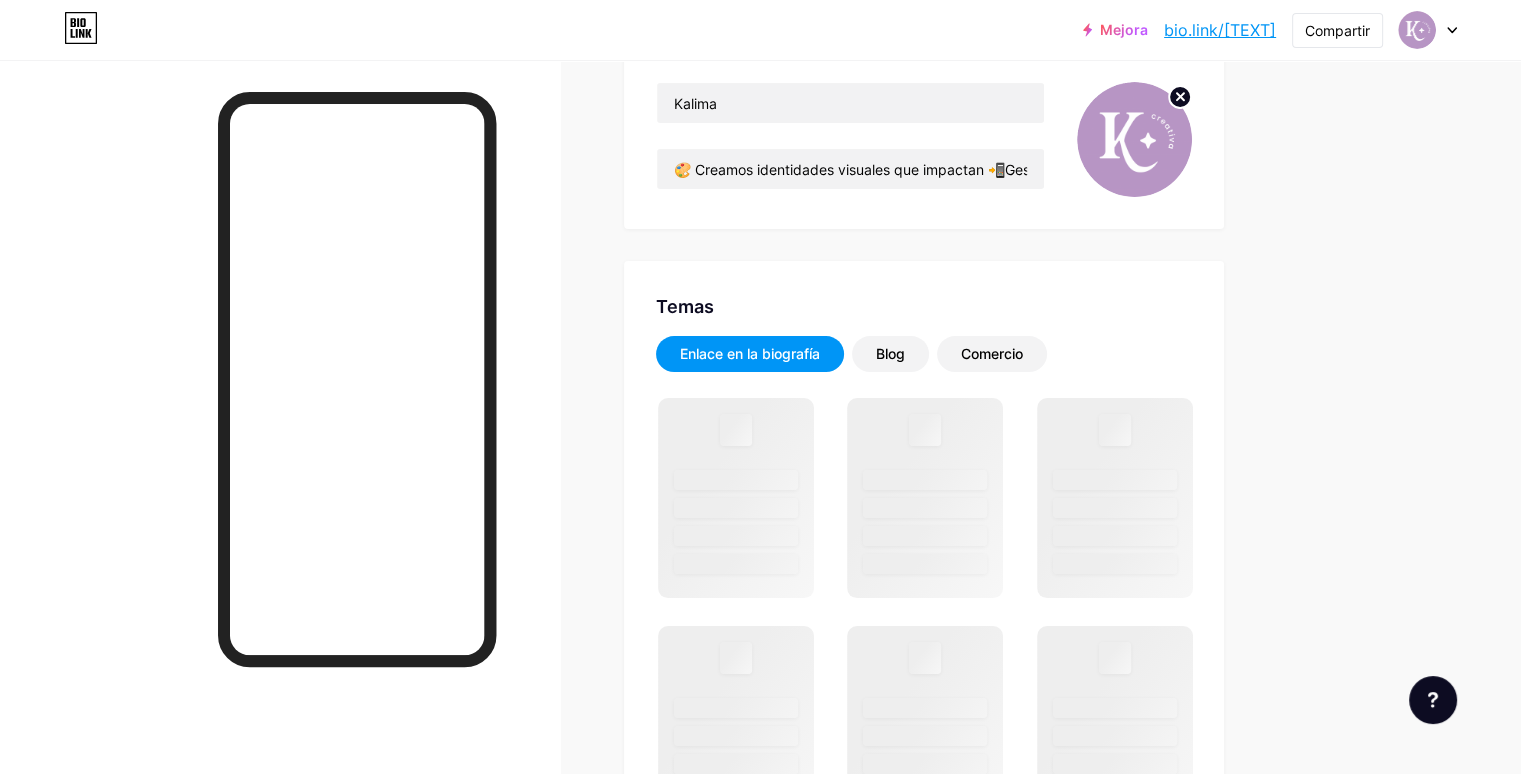 scroll, scrollTop: 200, scrollLeft: 0, axis: vertical 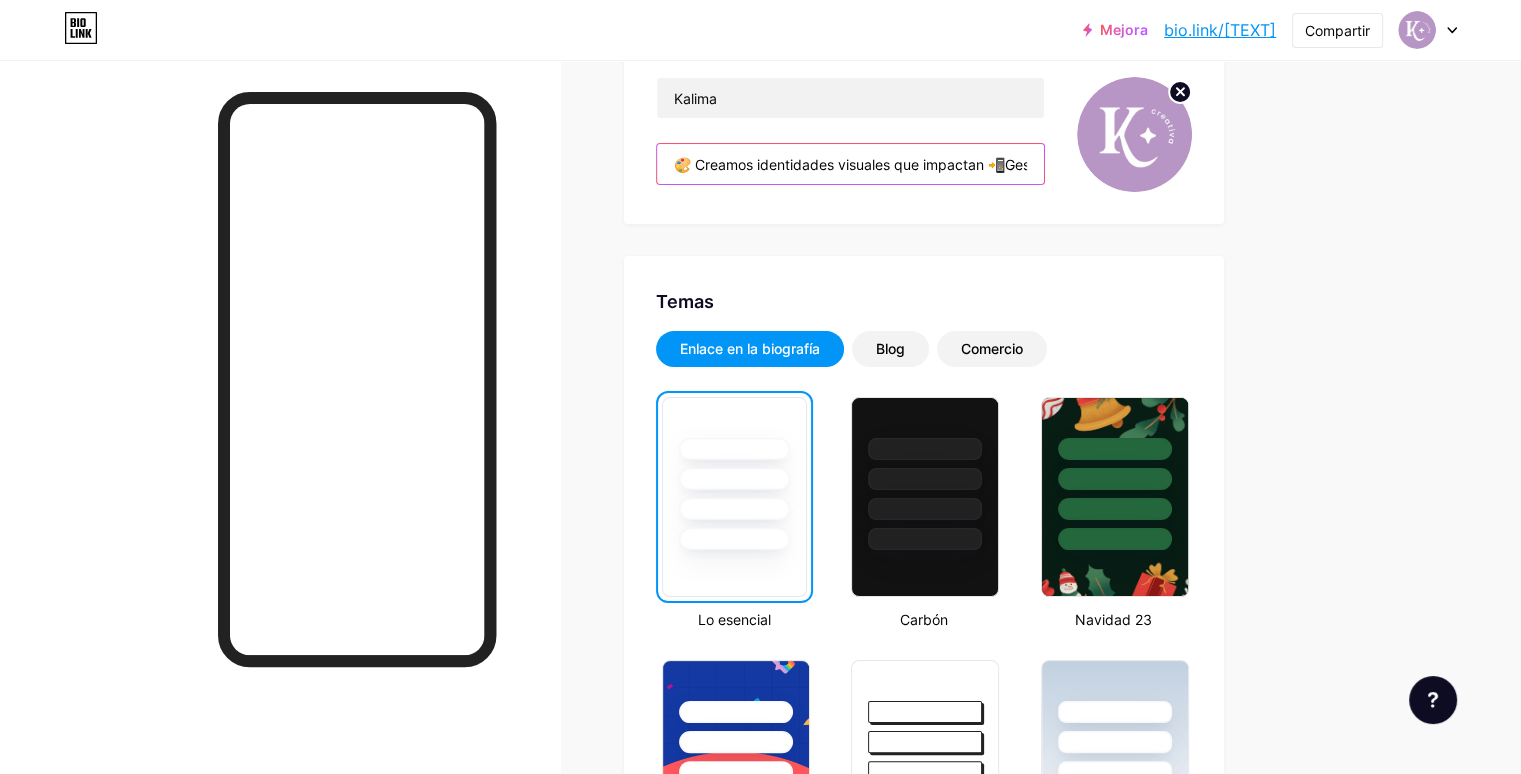 click on "🎨 Creamos identidades visuales que impactan 📲Gestión de redes + branding + papelería 🚀 Potenciemos tu marca juntos" at bounding box center [850, 164] 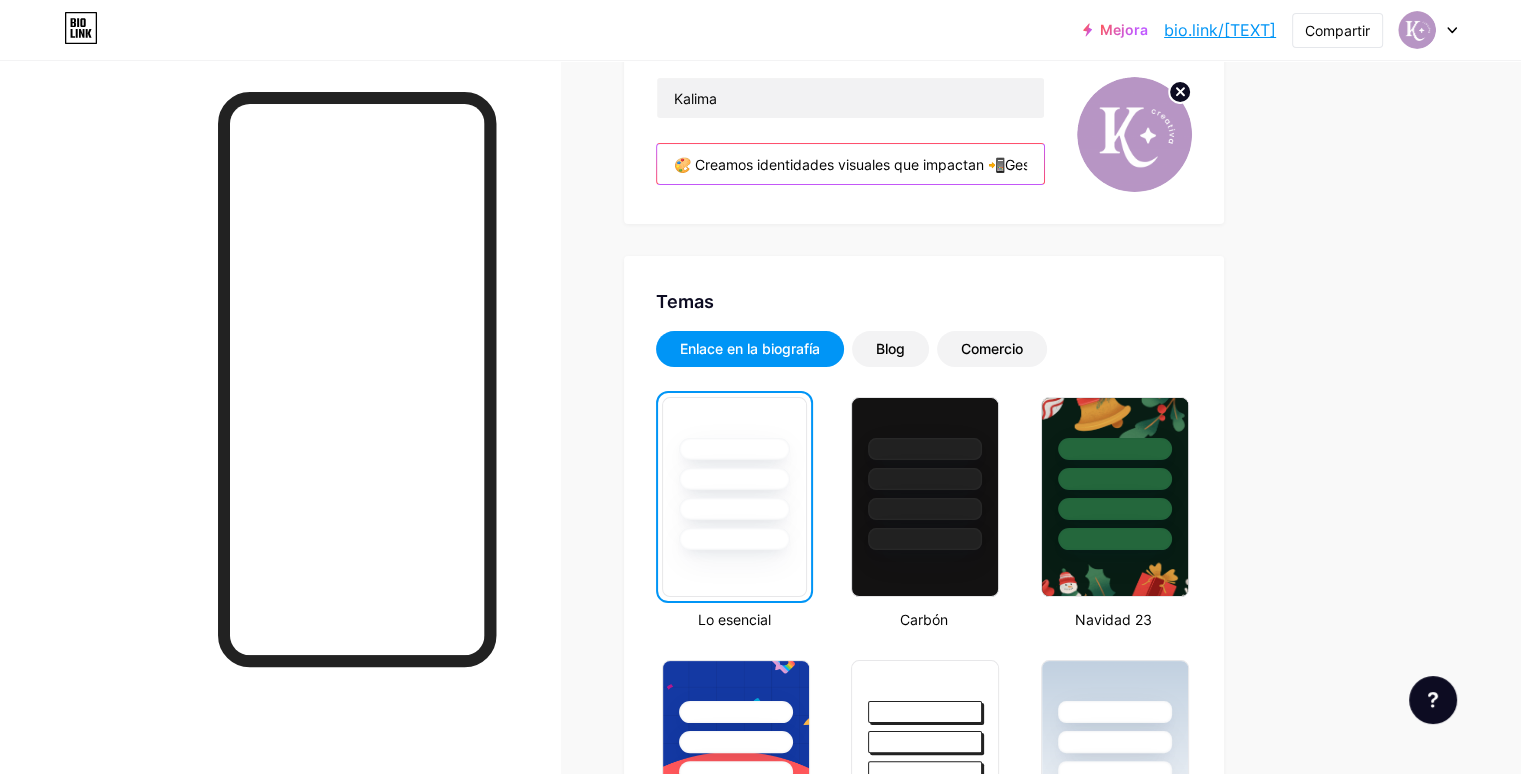click on "🎨 Creamos identidades visuales que impactan 📲Gestión de redes + branding + papelería 🚀 Potenciemos tu marca juntos" at bounding box center (850, 164) 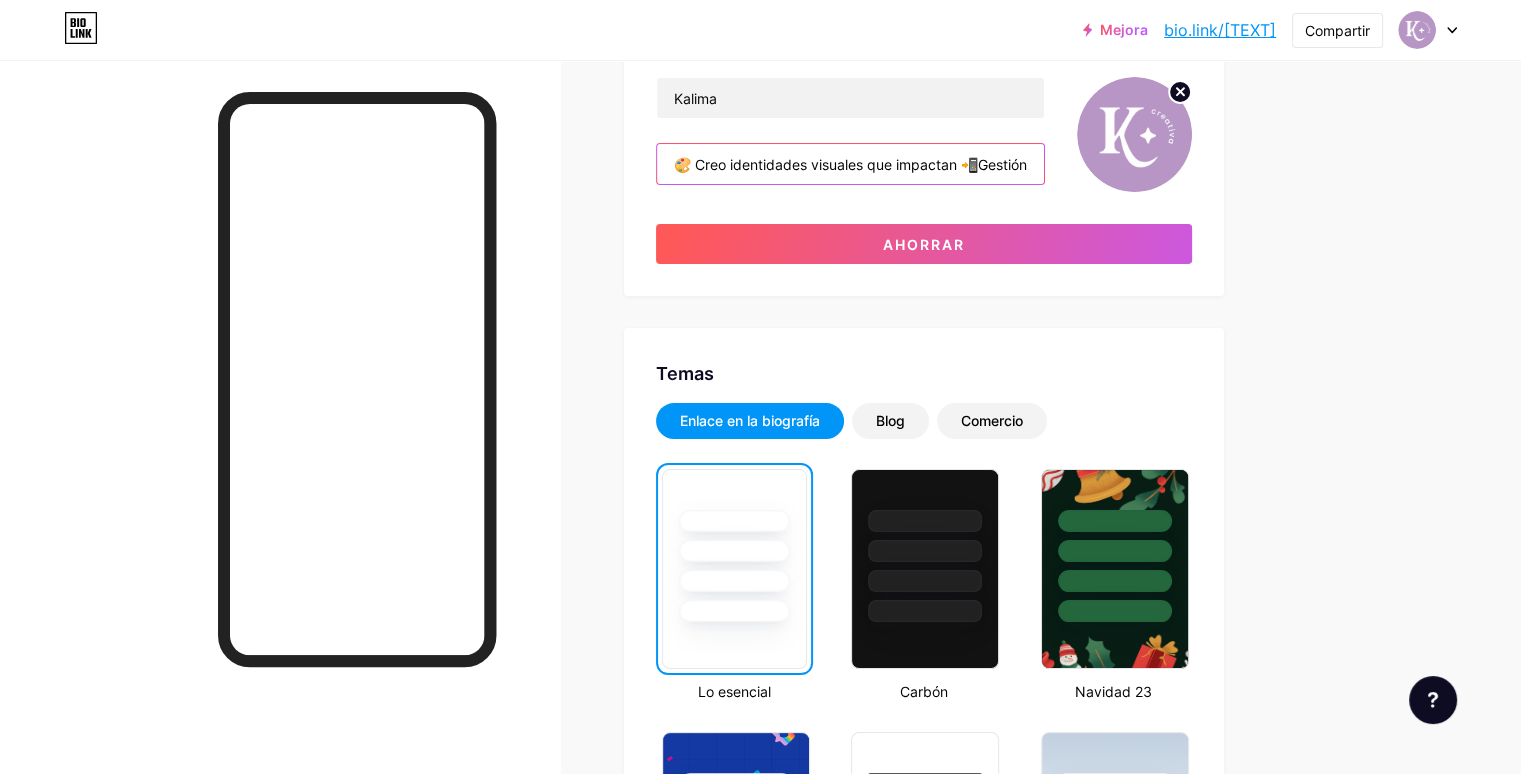 drag, startPoint x: 951, startPoint y: 161, endPoint x: 1044, endPoint y: 160, distance: 93.00538 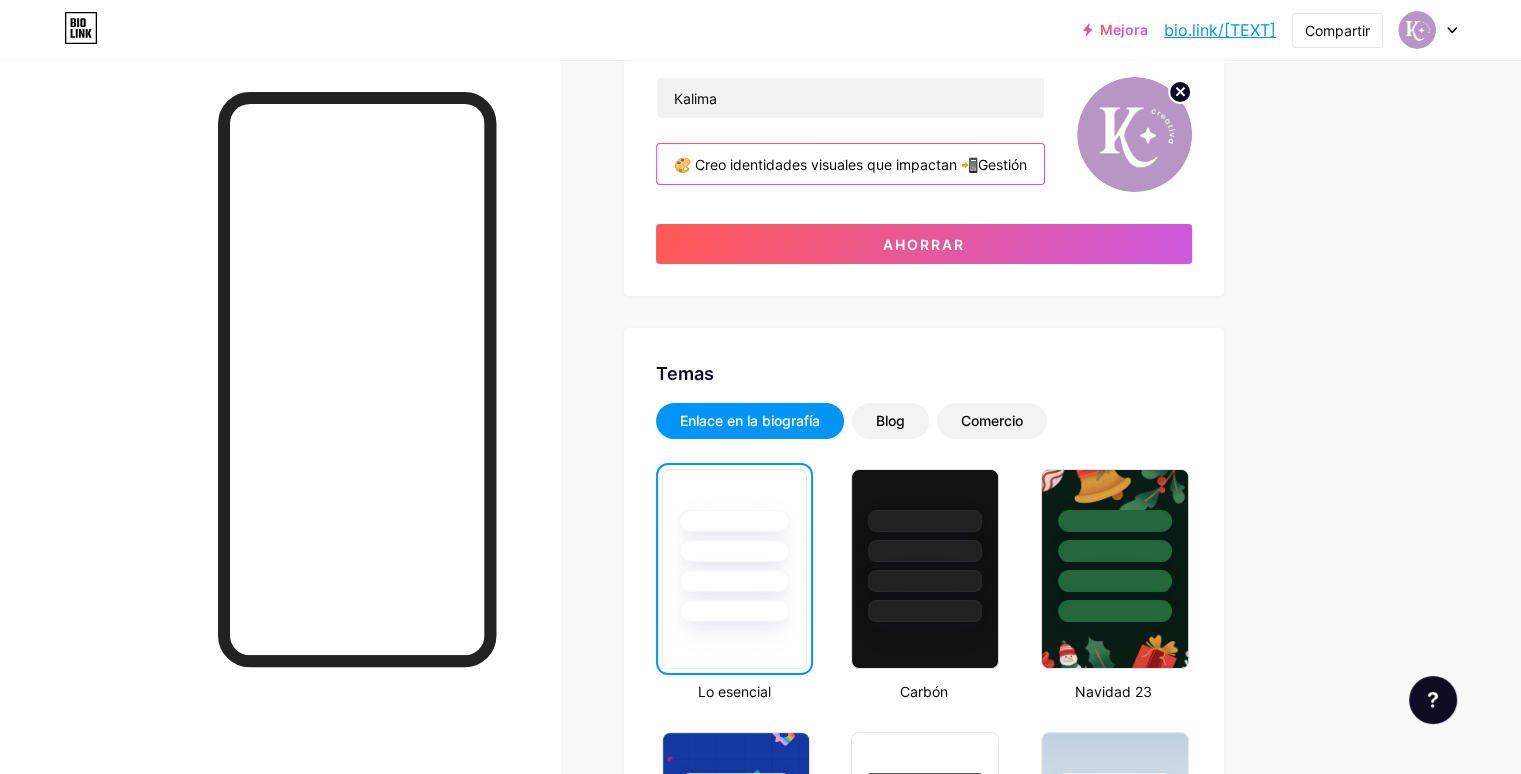 click on "🎨 Creo identidades visuales que impactan 📲Gestión de redes + branding + papelería 🚀 Potenciemos tu marca juntos" at bounding box center [850, 164] 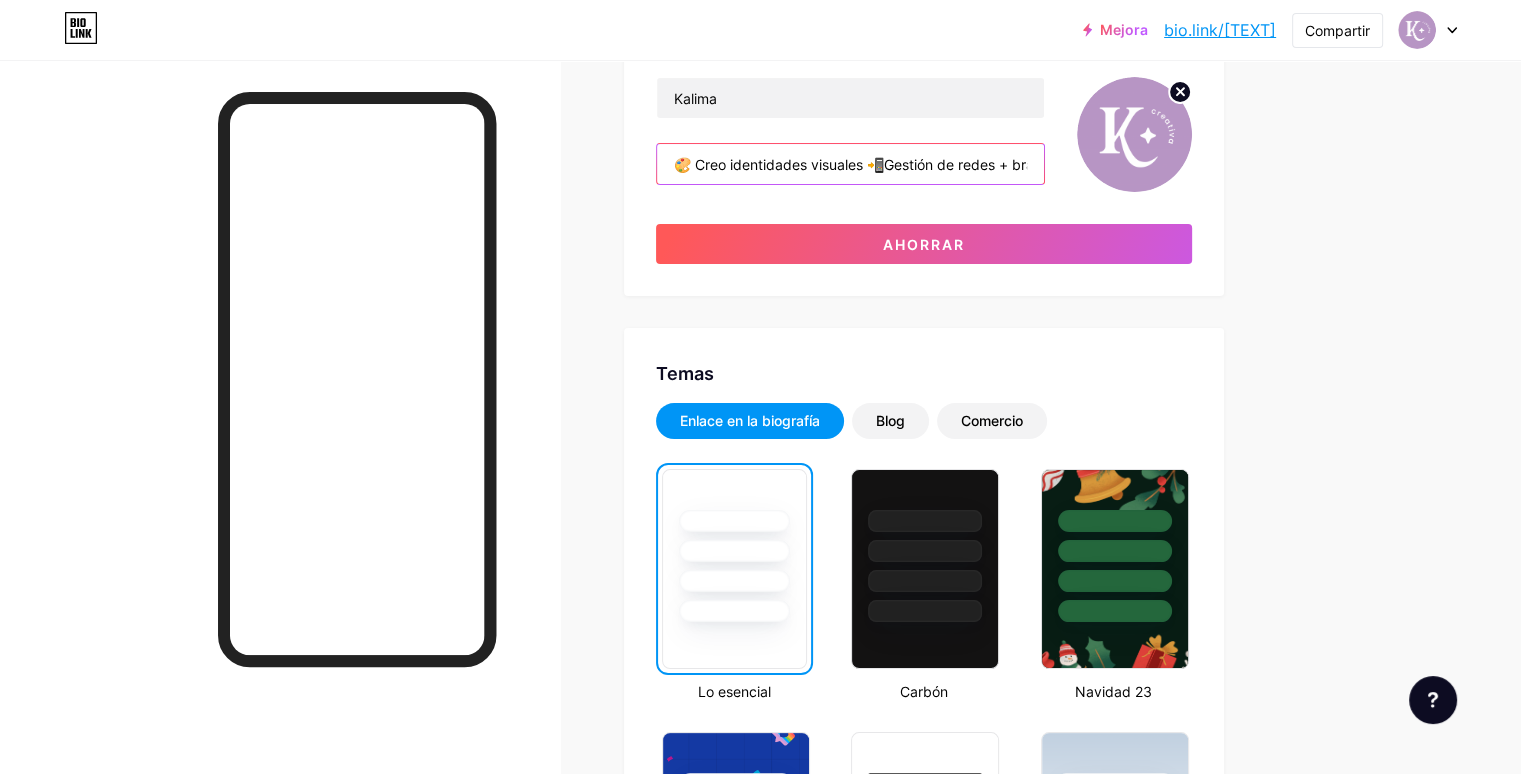 click on "🎨 Creo identidades visuales 📲Gestión de redes + branding + papelería 🚀 Potenciemos tu marca juntos" at bounding box center (850, 164) 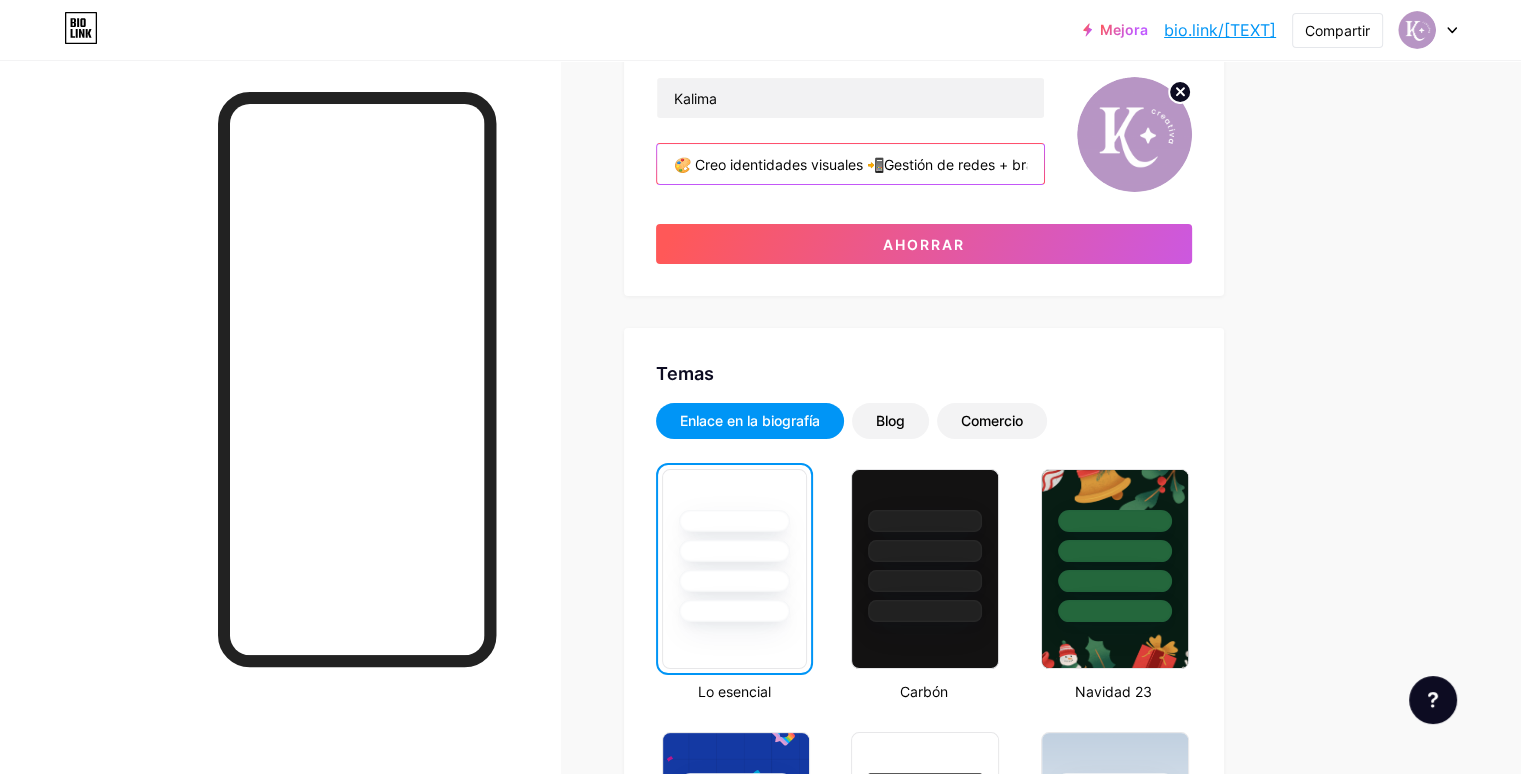 paste on "Identidades visuales con impacto 📲 Redes sociales · Publicidad · Papelería 🚀 Potenciemos tu marca, ¡hagámoslo juntas!" 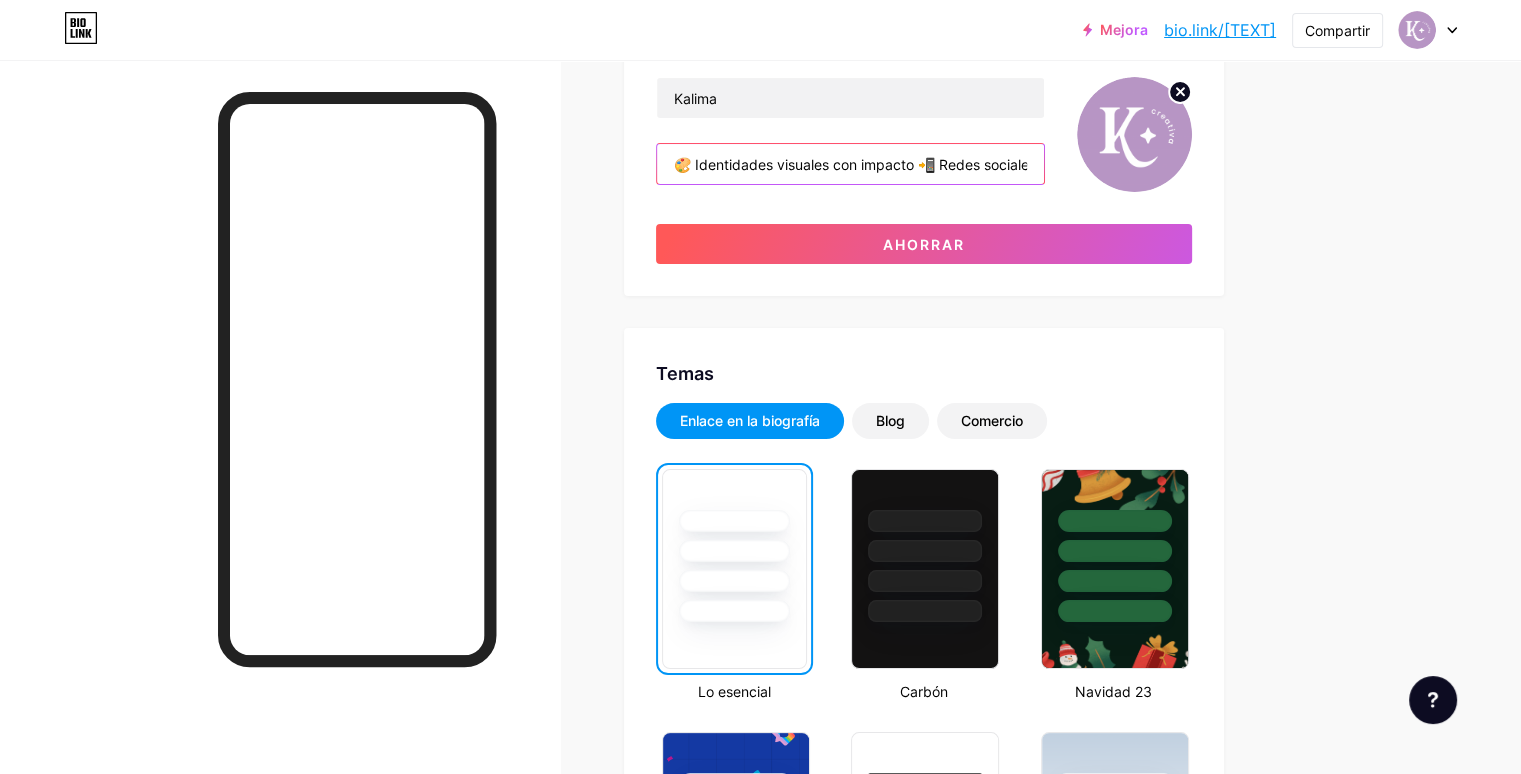 scroll, scrollTop: 0, scrollLeft: 475, axis: horizontal 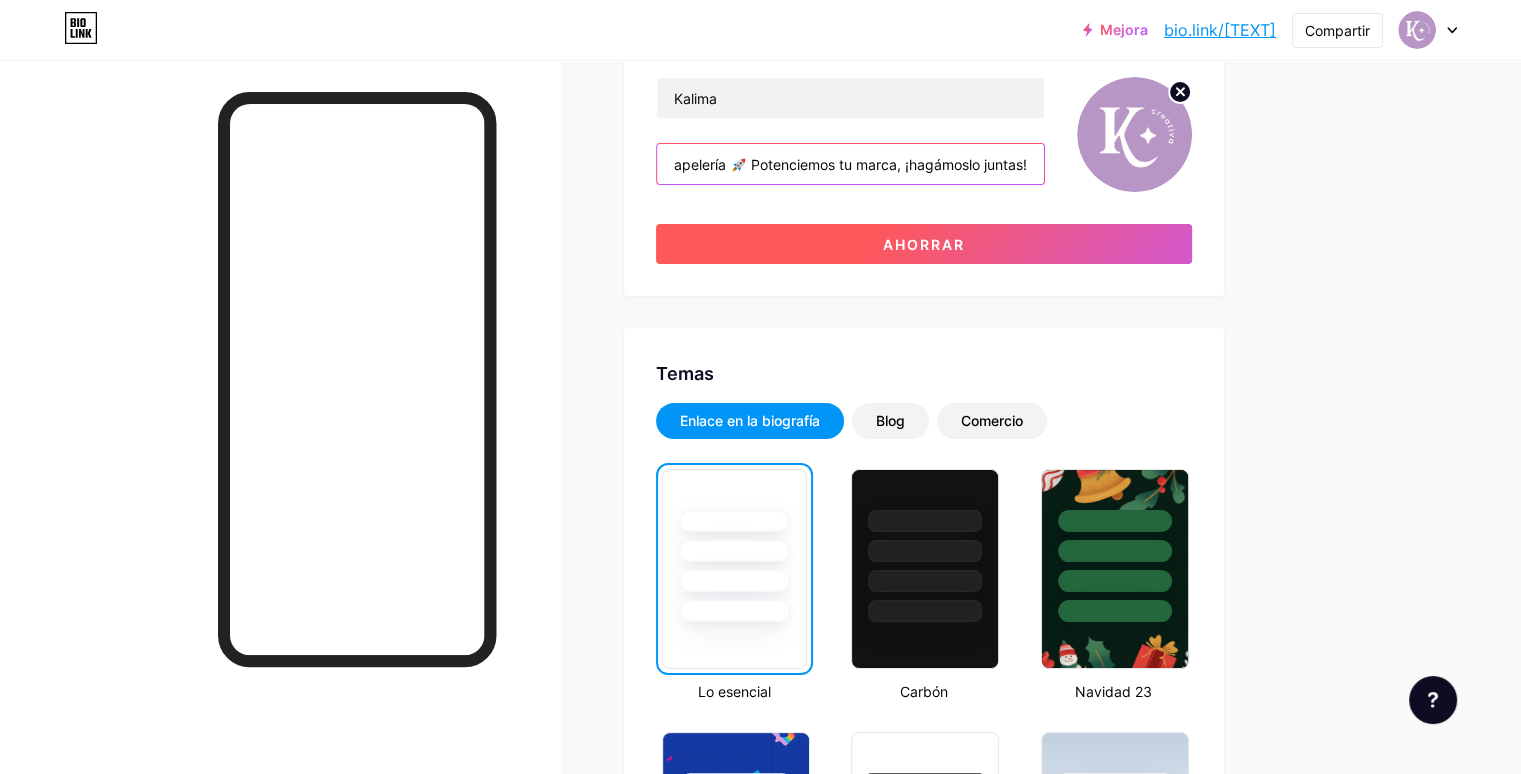 type on "🎨 Identidades visuales con impacto 📲 Redes sociales · Publicidad · Papelería 🚀 Potenciemos tu marca, ¡hagámoslo juntas!" 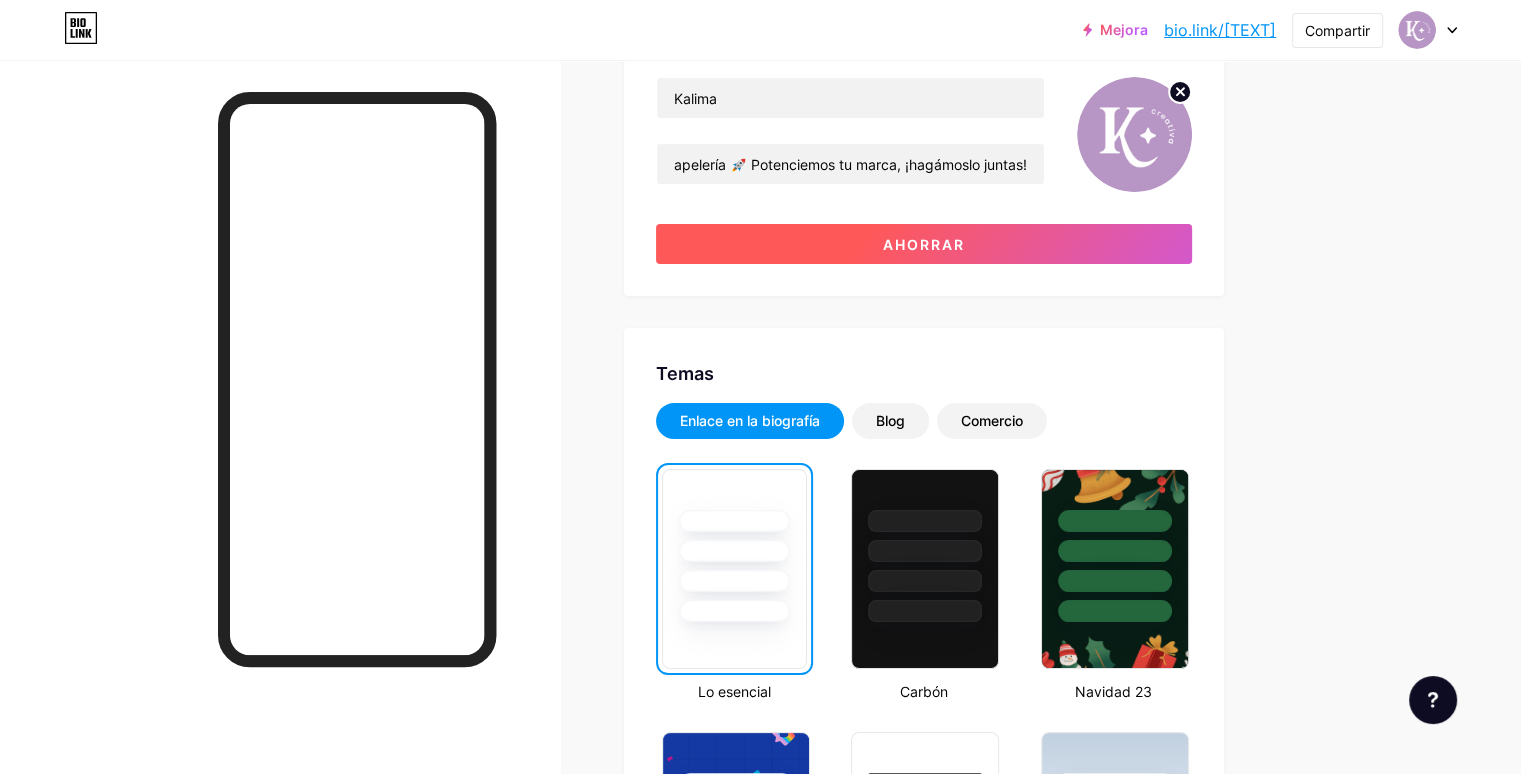 click on "Ahorrar" at bounding box center (924, 244) 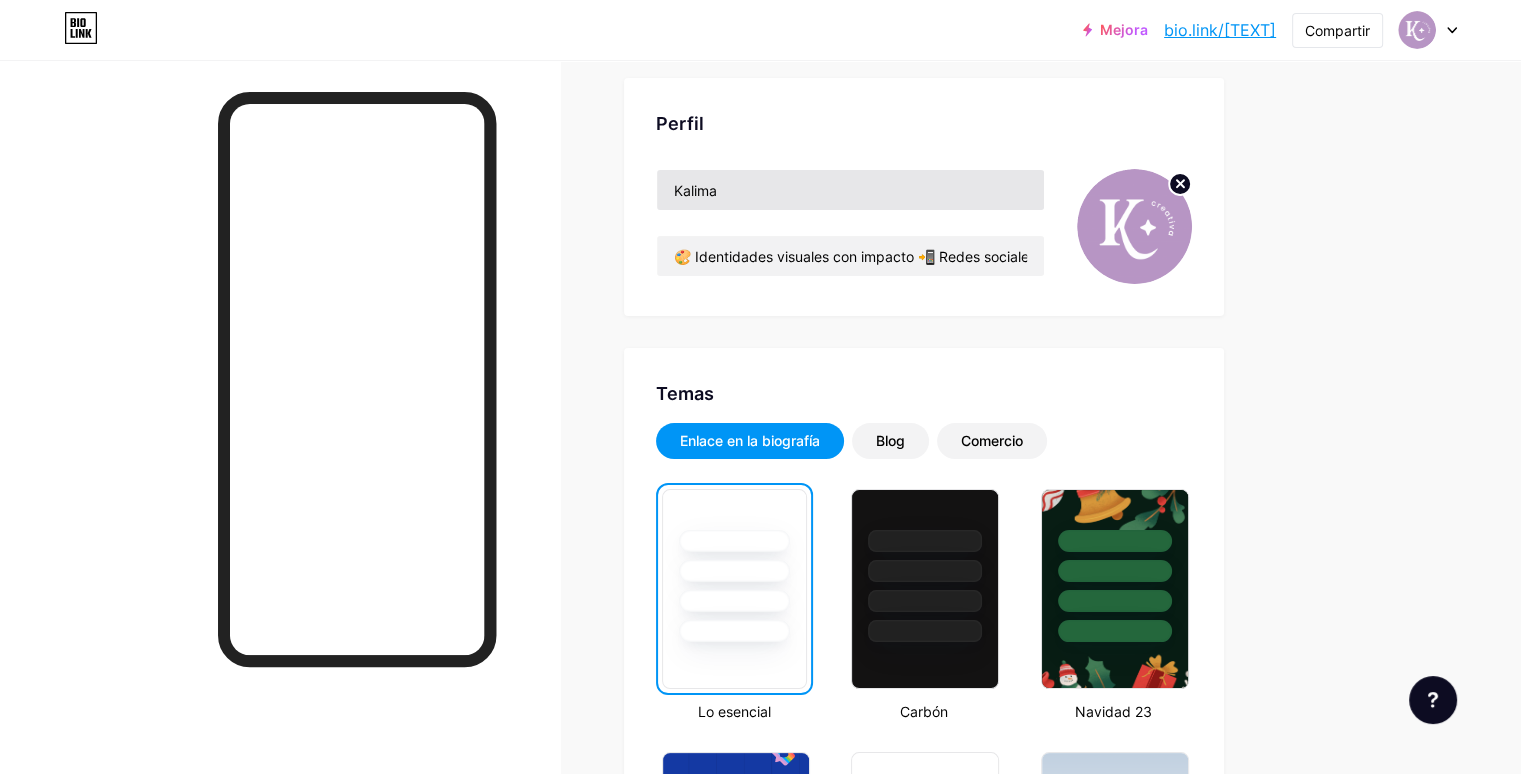 scroll, scrollTop: 0, scrollLeft: 0, axis: both 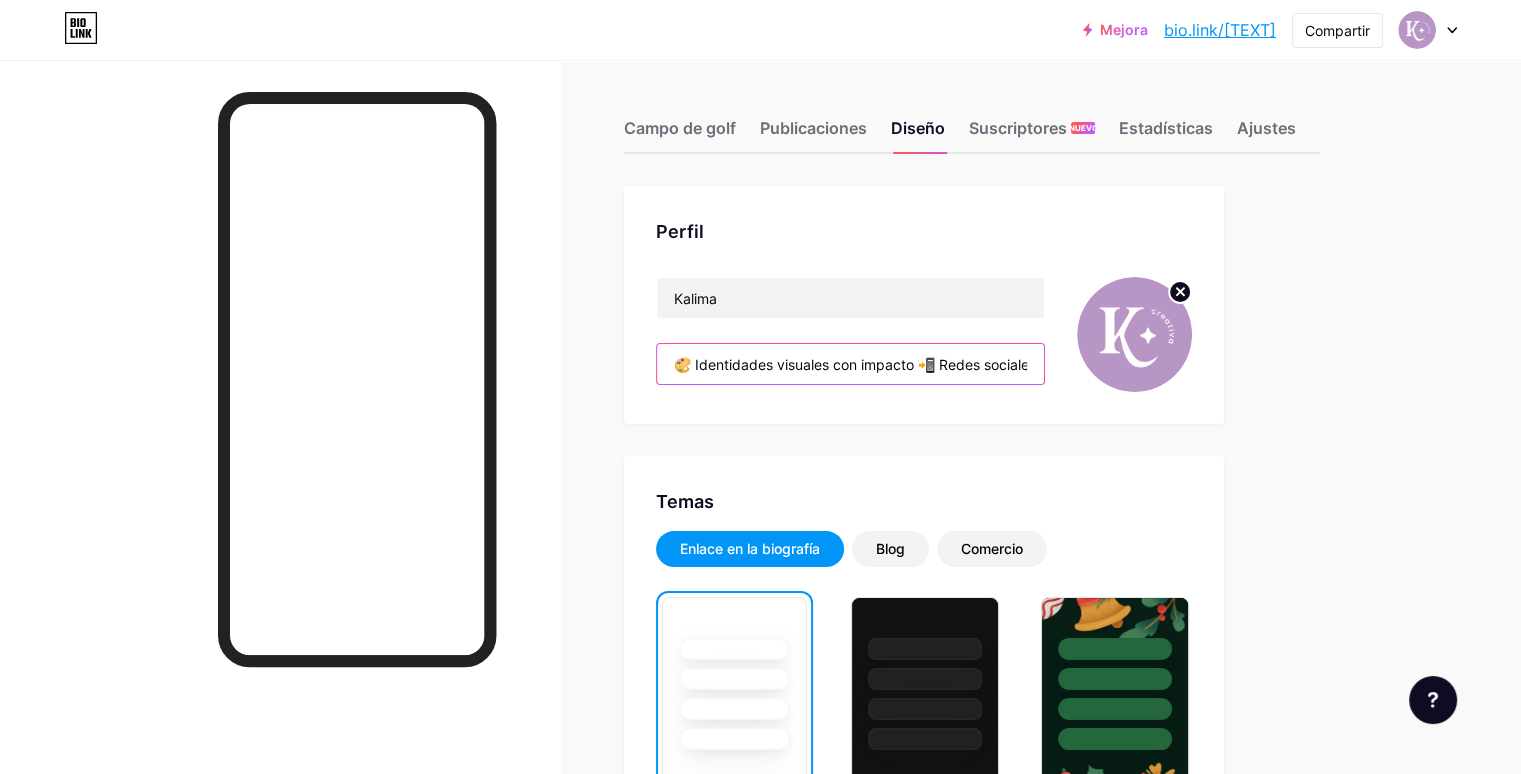 click on "🎨 Identidades visuales con impacto 📲 Redes sociales · Publicidad · Papelería 🚀 Potenciemos tu marca, ¡hagámoslo juntas!" at bounding box center (850, 364) 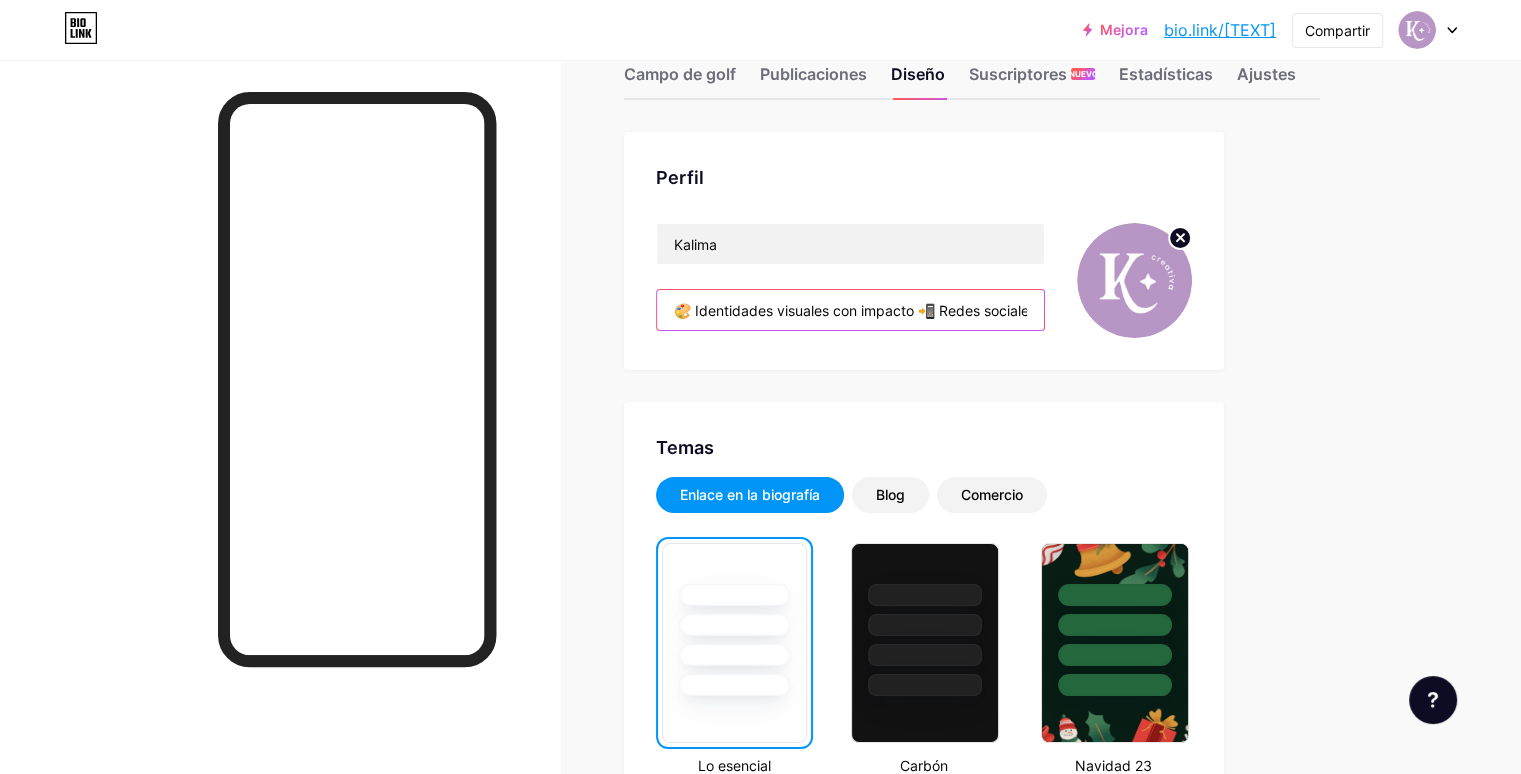 scroll, scrollTop: 0, scrollLeft: 0, axis: both 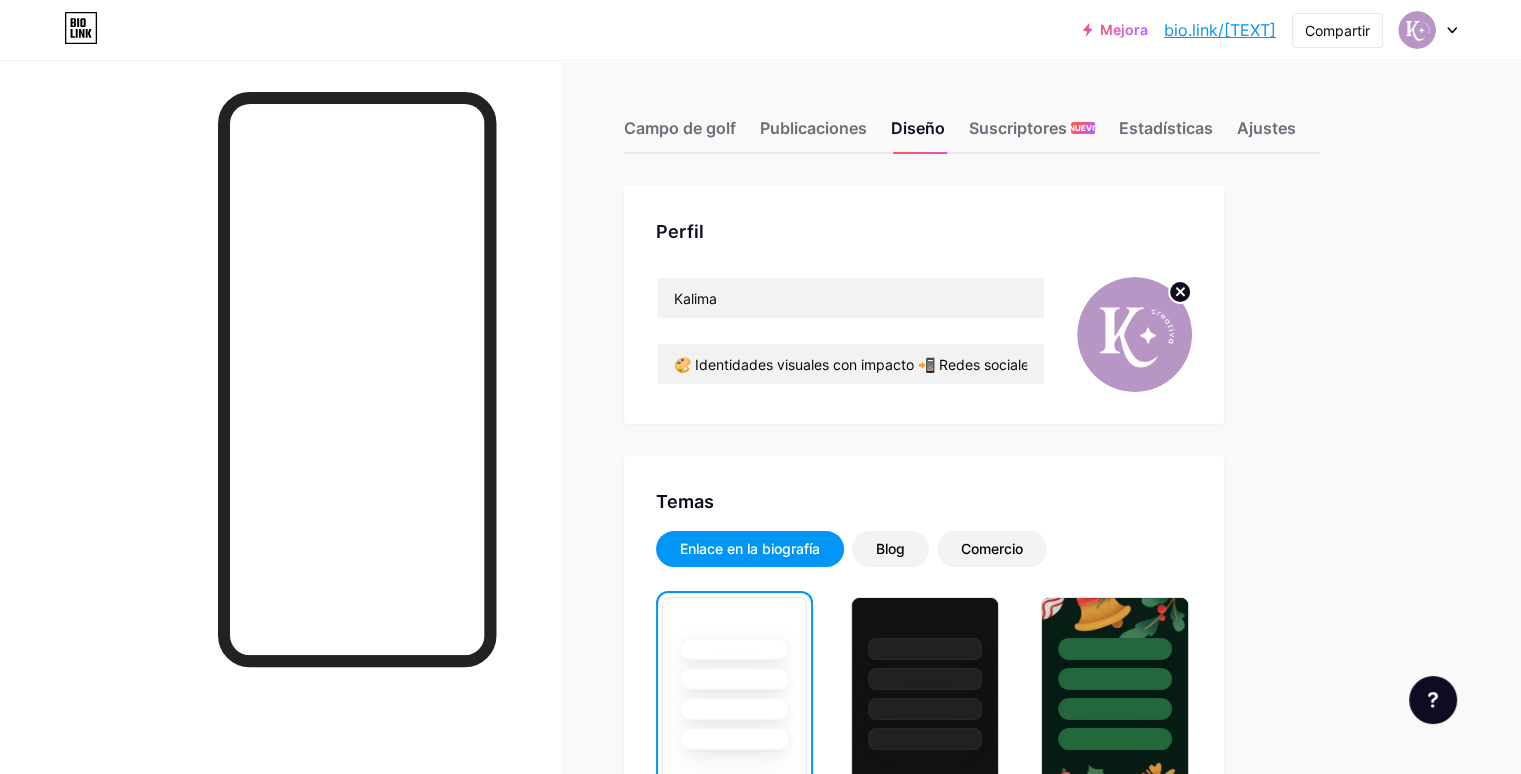 click at bounding box center [357, 379] 